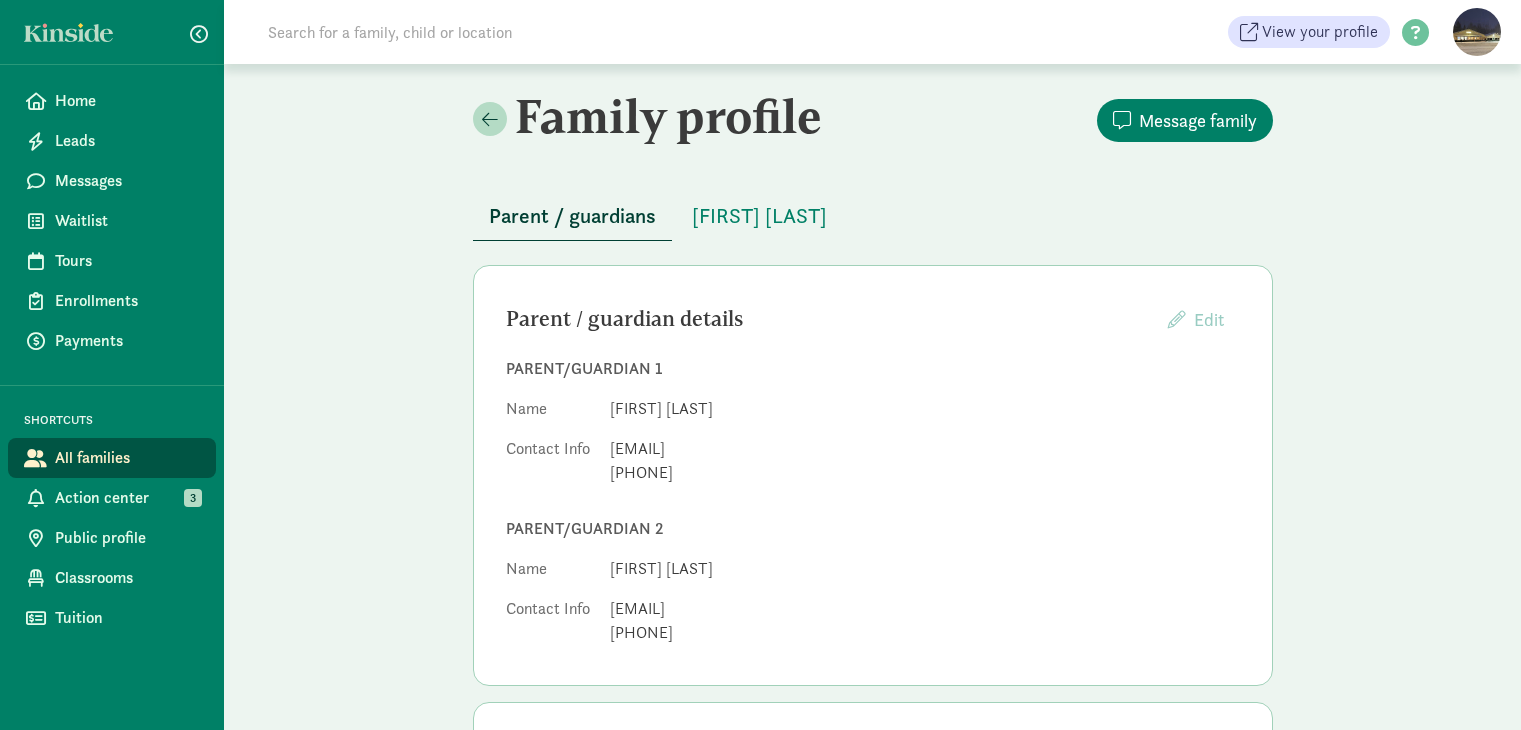 scroll, scrollTop: 0, scrollLeft: 0, axis: both 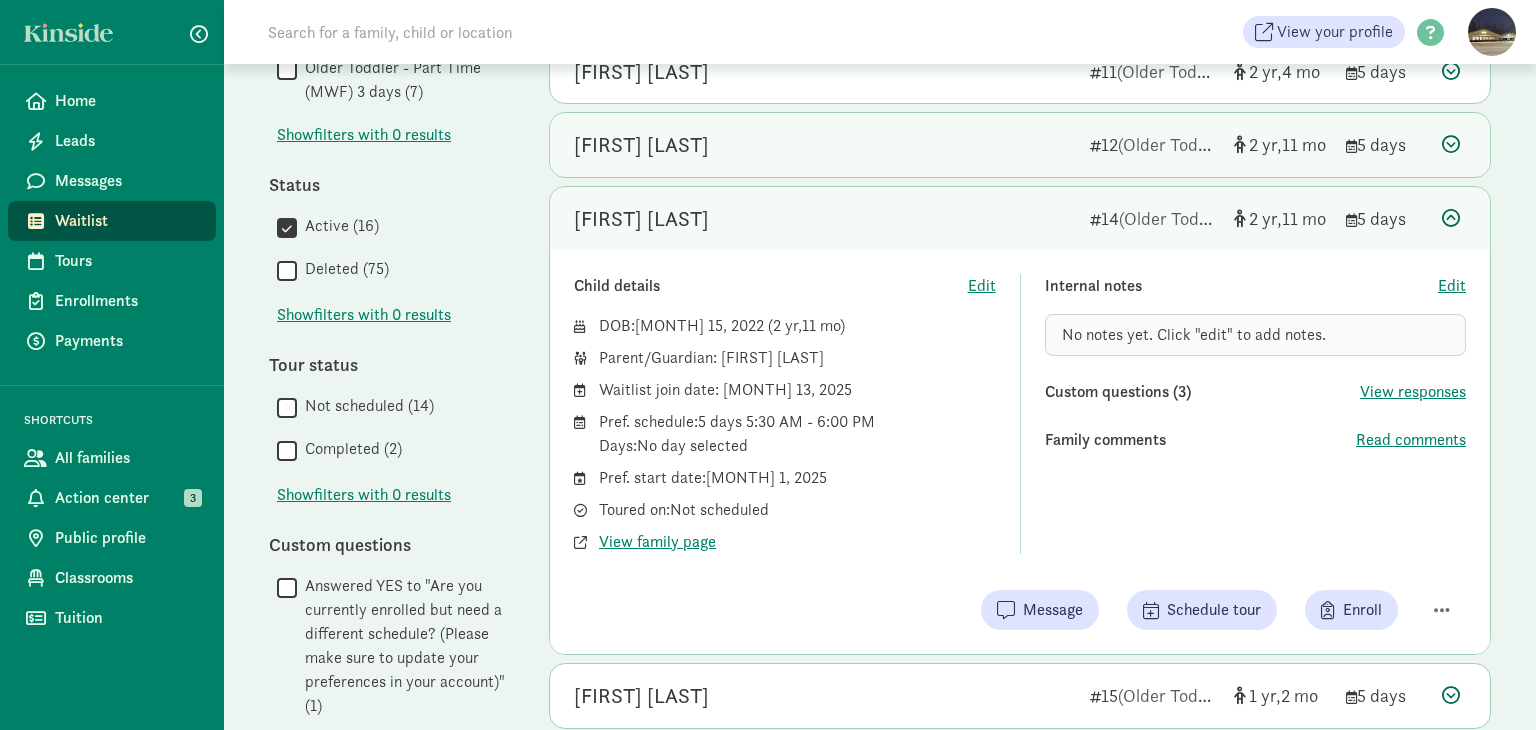 click at bounding box center [1451, 144] 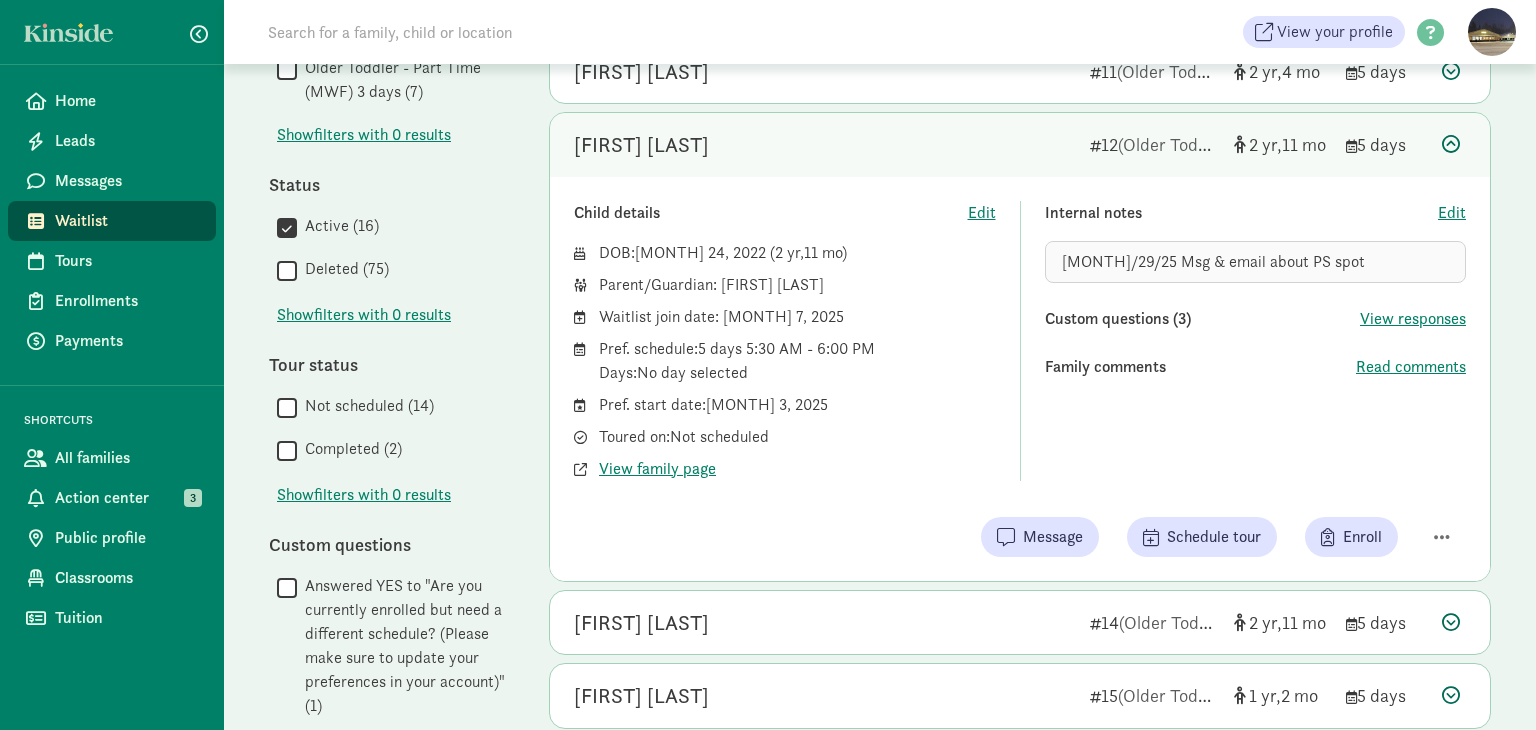 click at bounding box center (1451, 144) 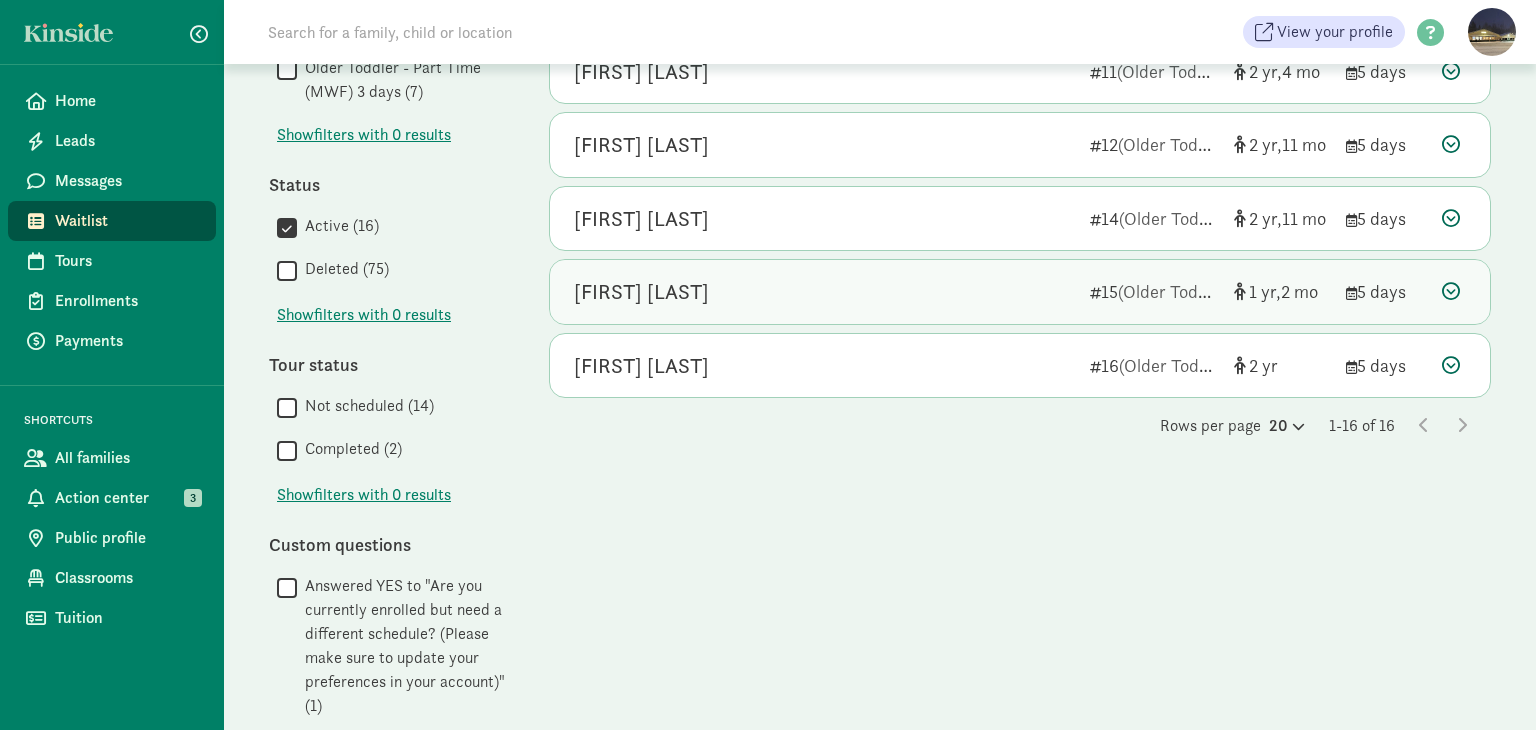 click at bounding box center [1451, 291] 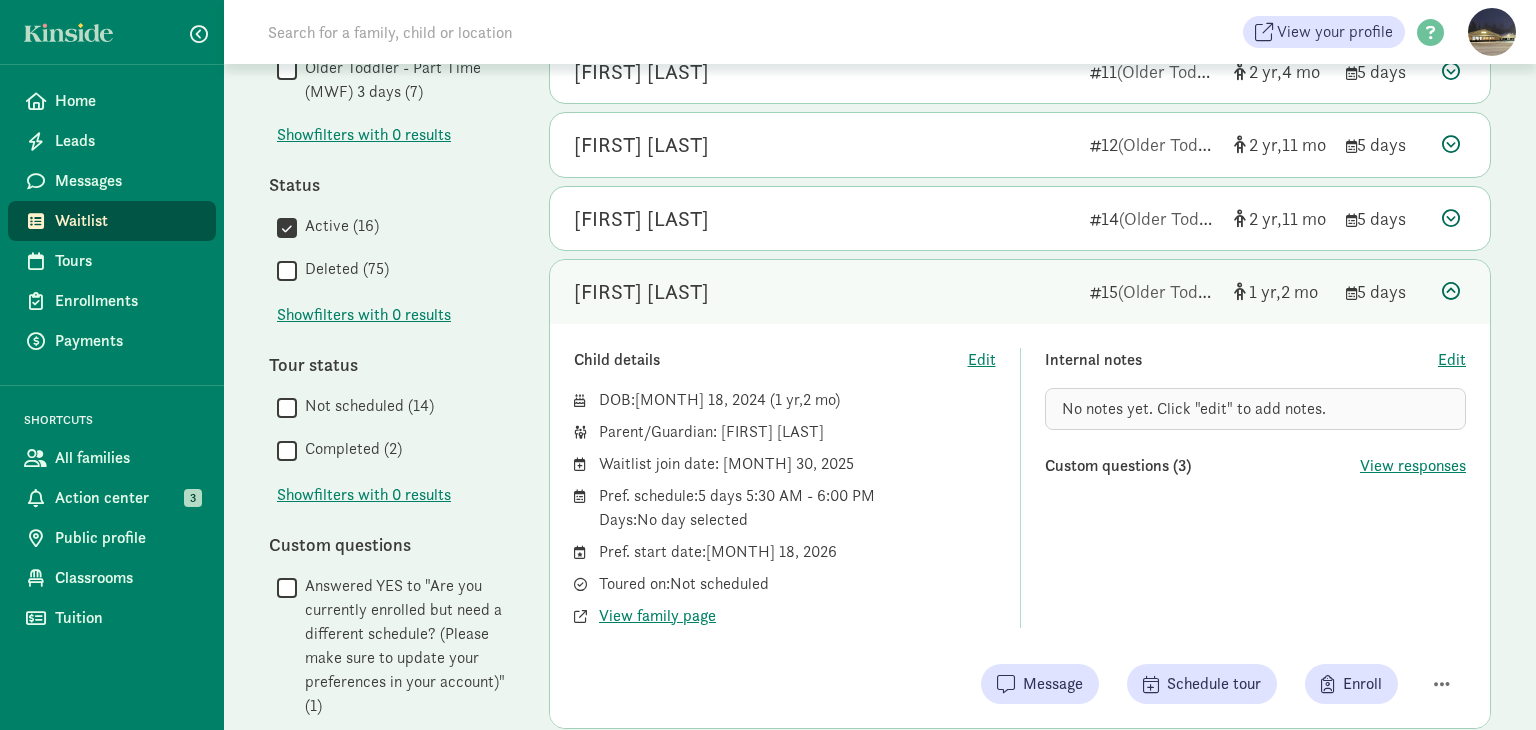 click at bounding box center (1451, 291) 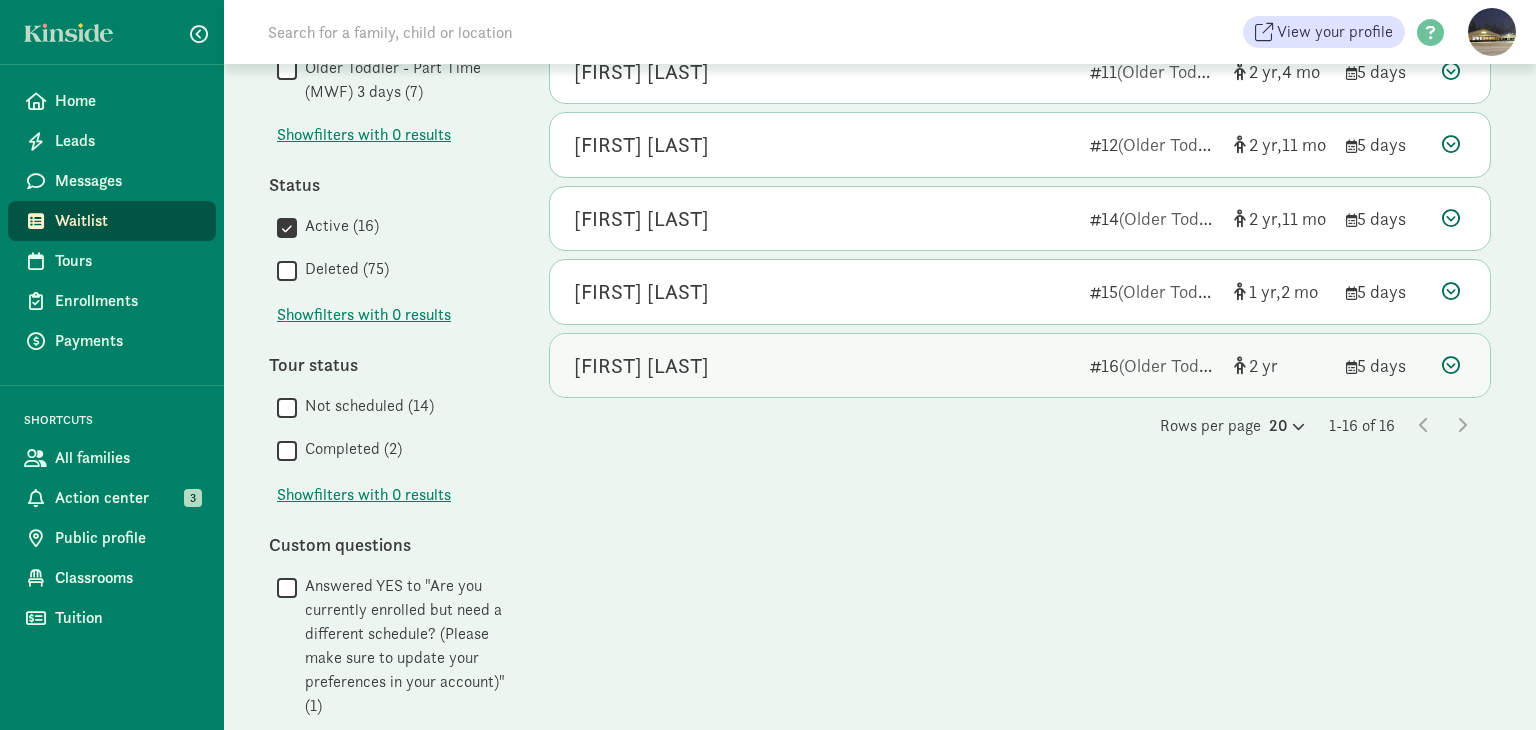 click at bounding box center (1451, 365) 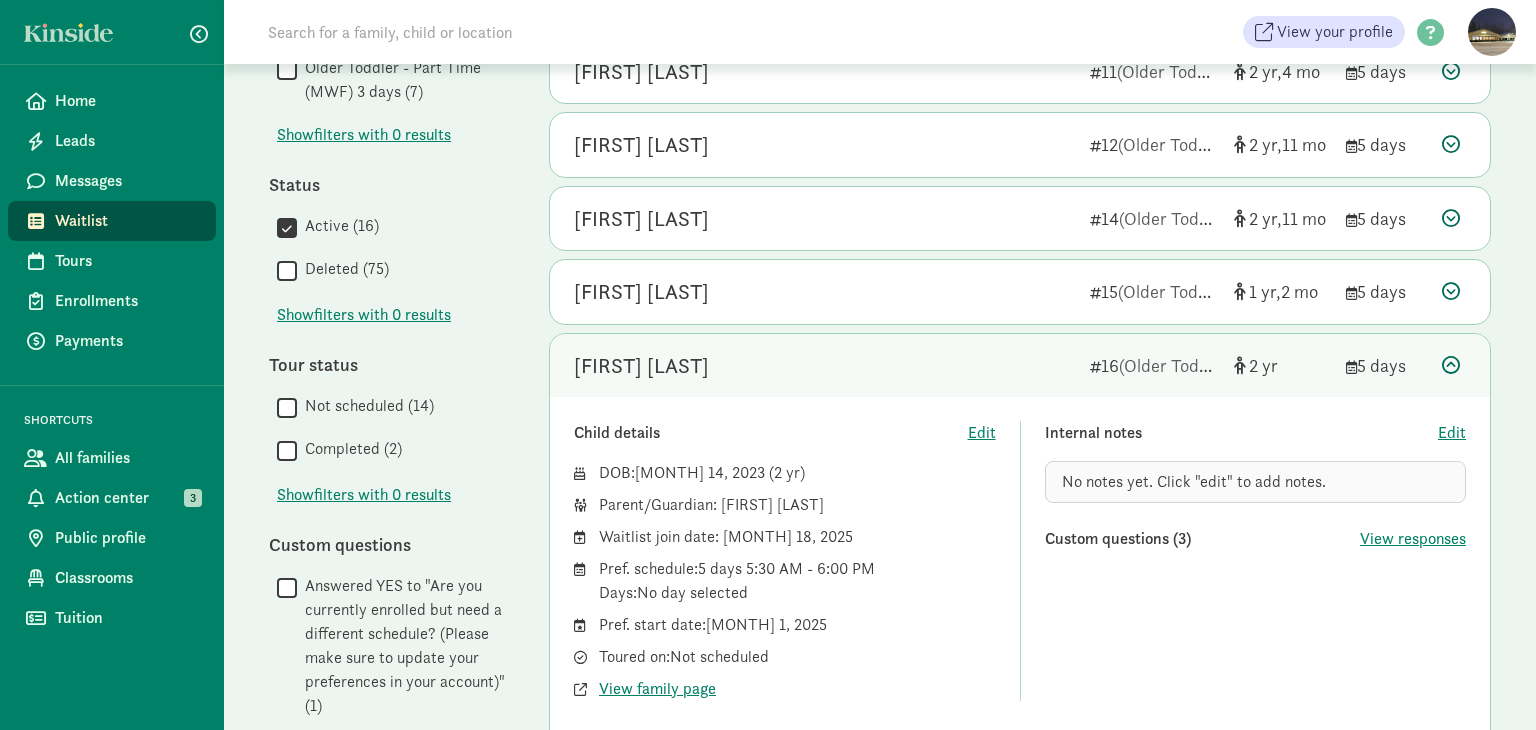 click at bounding box center [1451, 365] 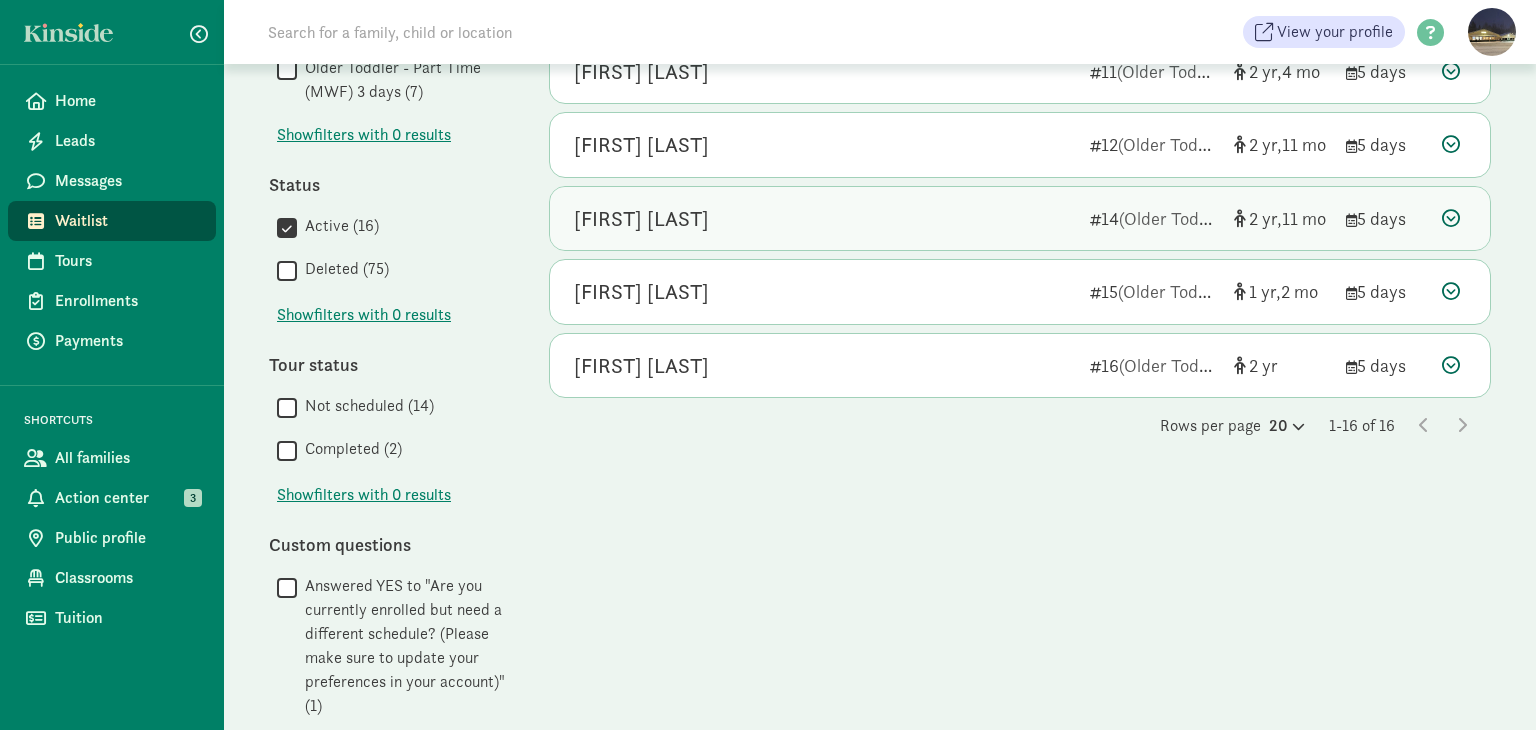 click at bounding box center [1451, 218] 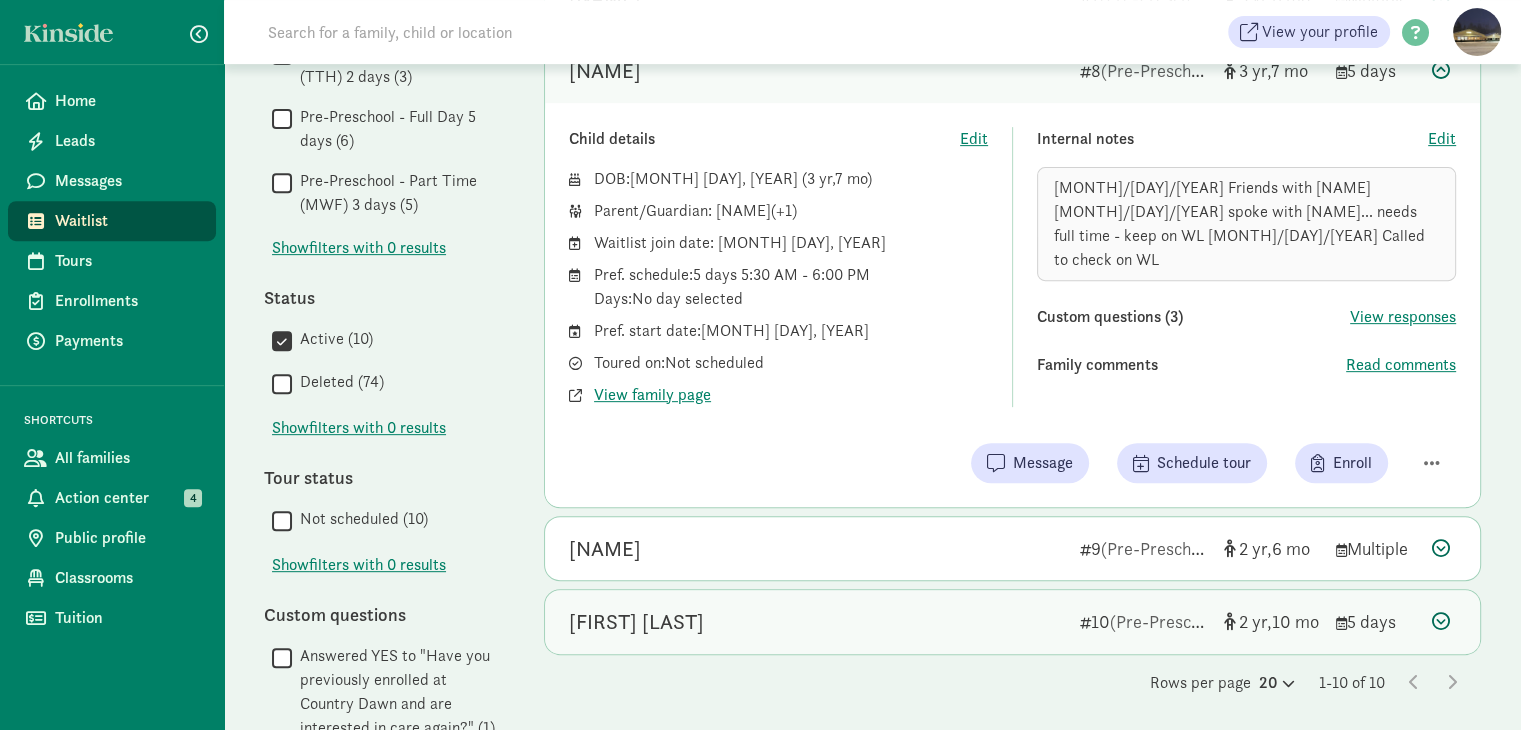 scroll, scrollTop: 980, scrollLeft: 0, axis: vertical 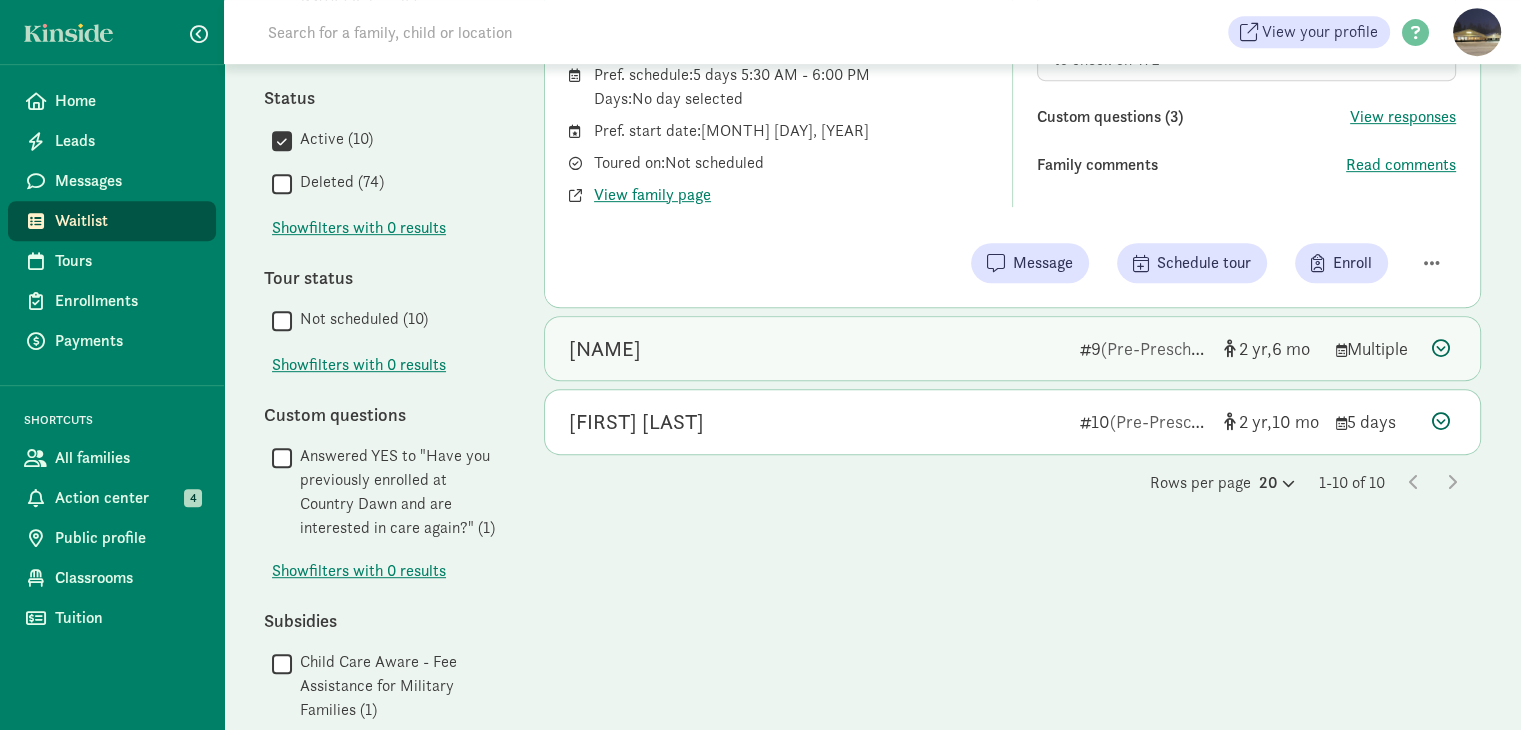 click at bounding box center (1441, 348) 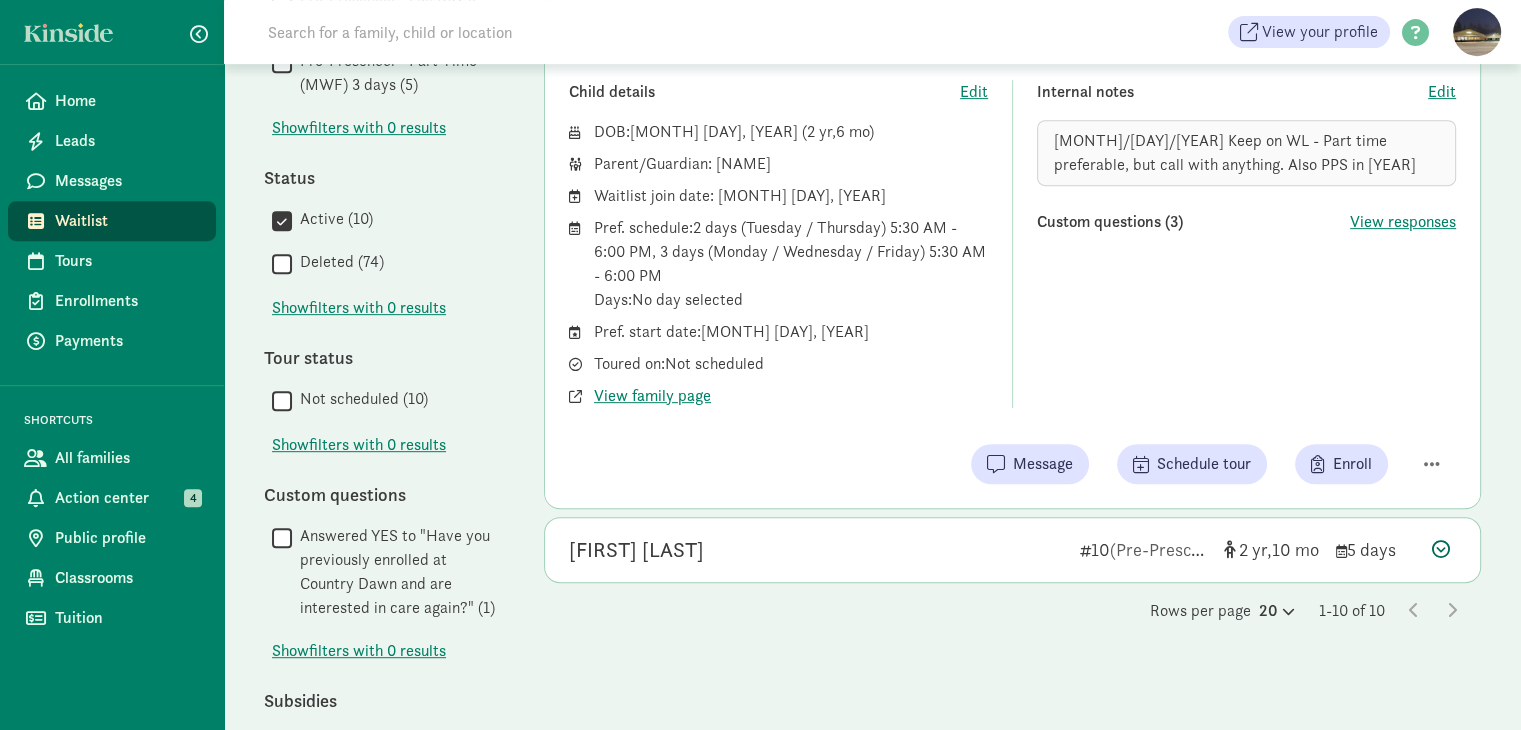 scroll, scrollTop: 780, scrollLeft: 0, axis: vertical 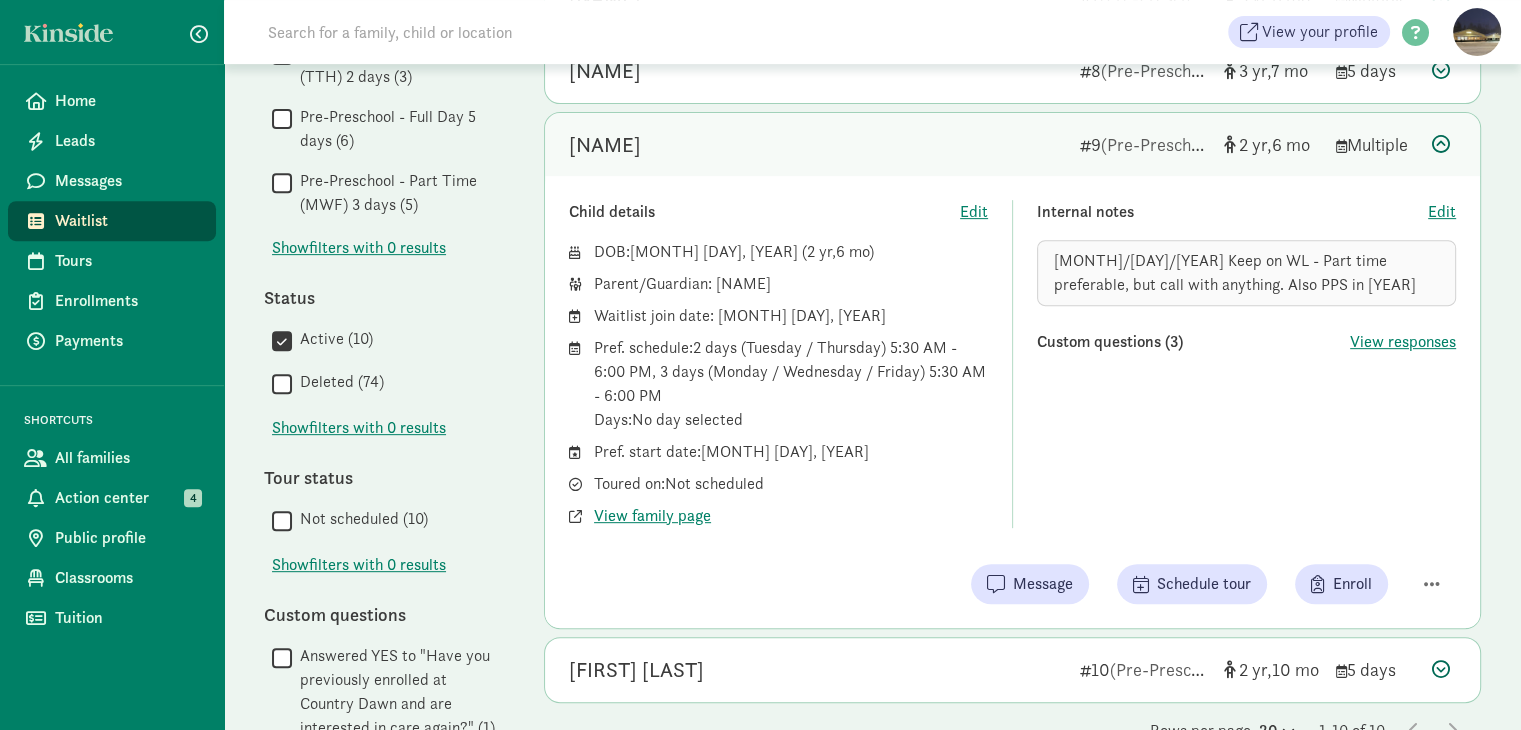 click at bounding box center [1441, 144] 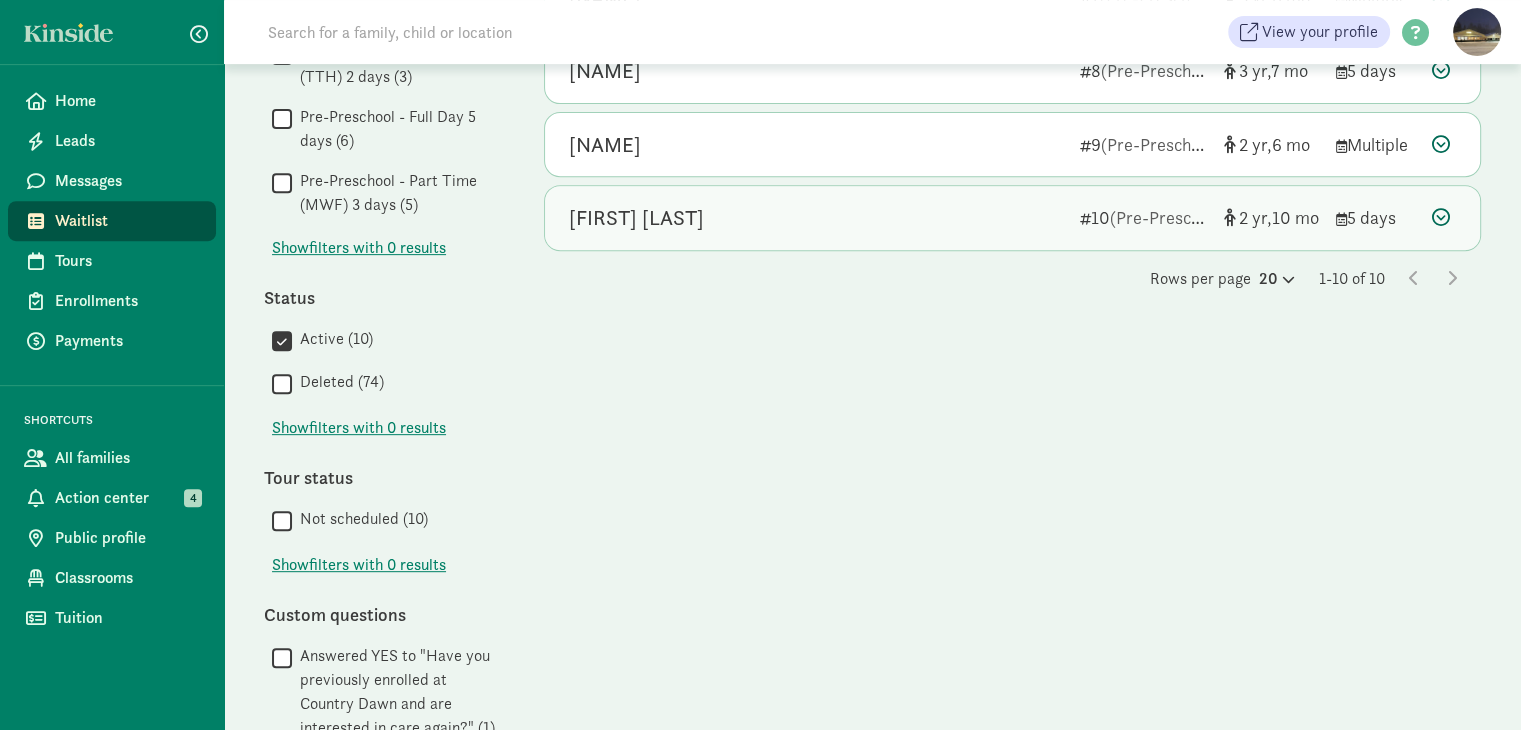 click at bounding box center [1441, 217] 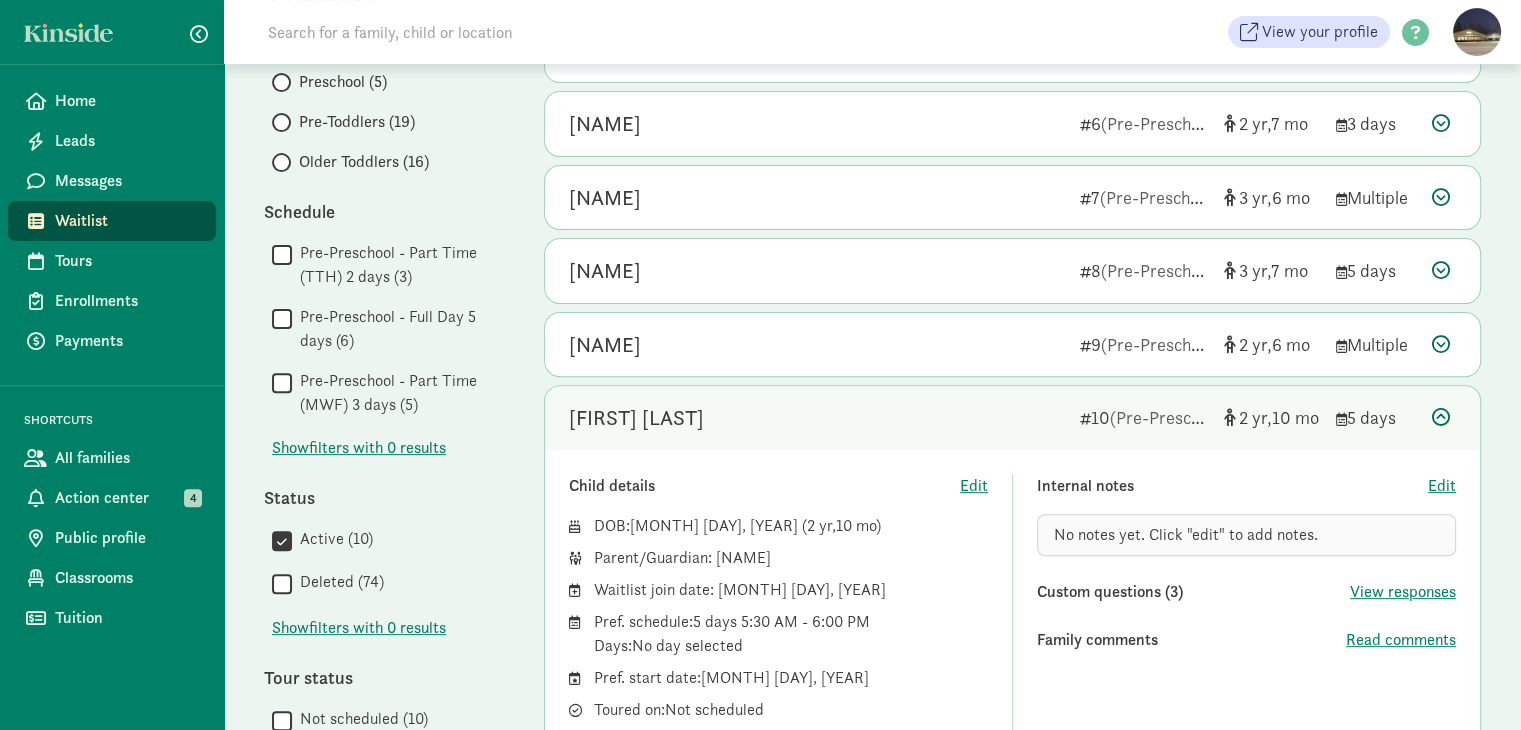 scroll, scrollTop: 680, scrollLeft: 0, axis: vertical 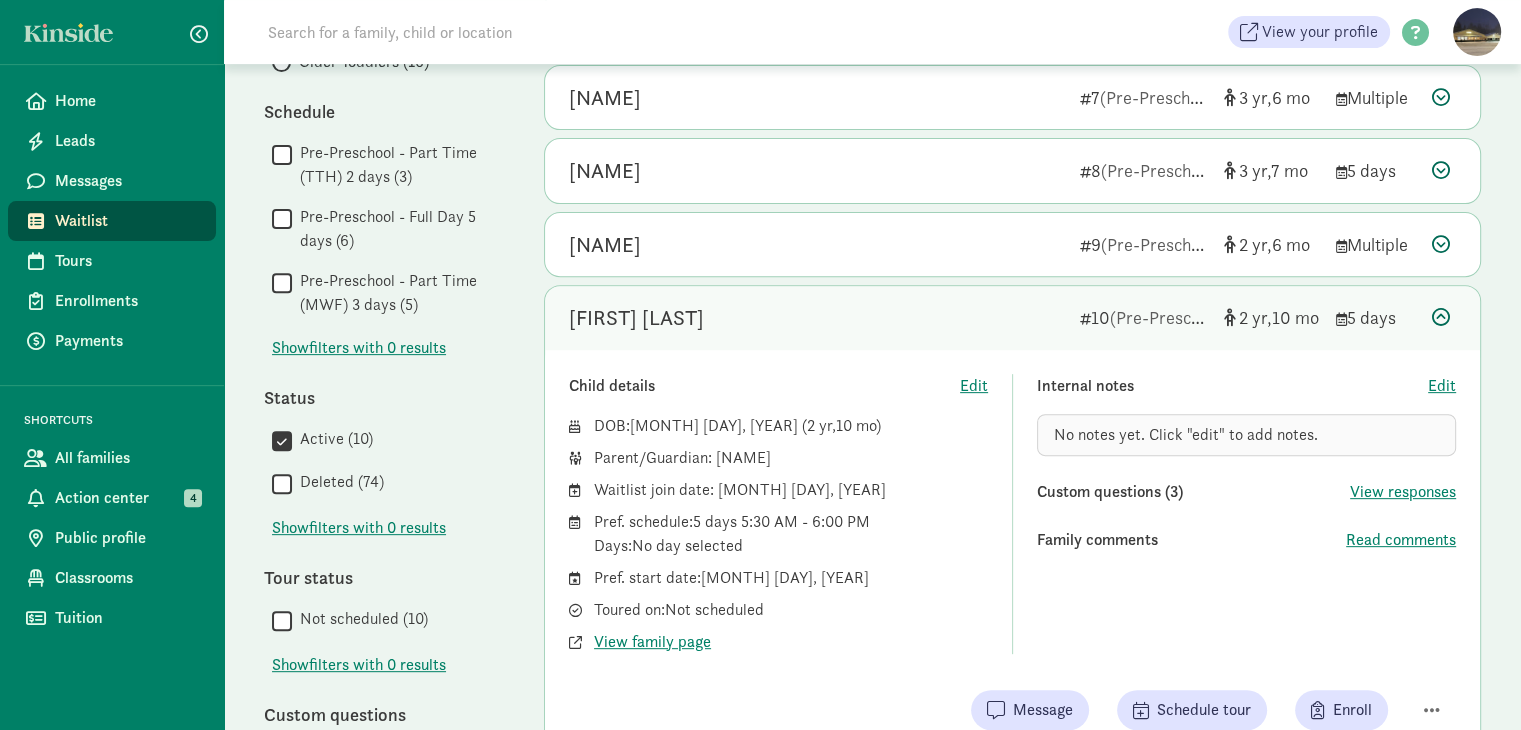 click at bounding box center [1441, 317] 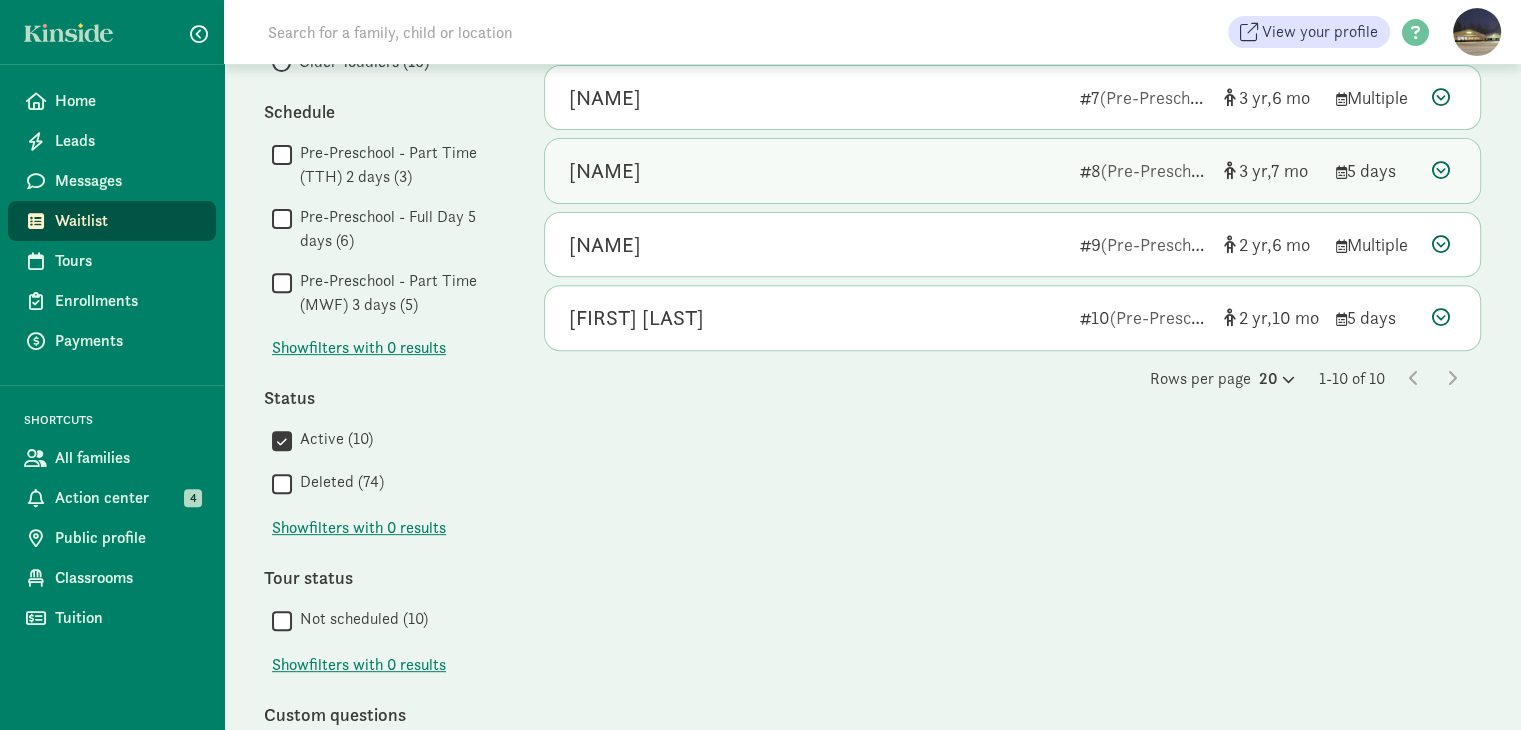 click at bounding box center (1441, 170) 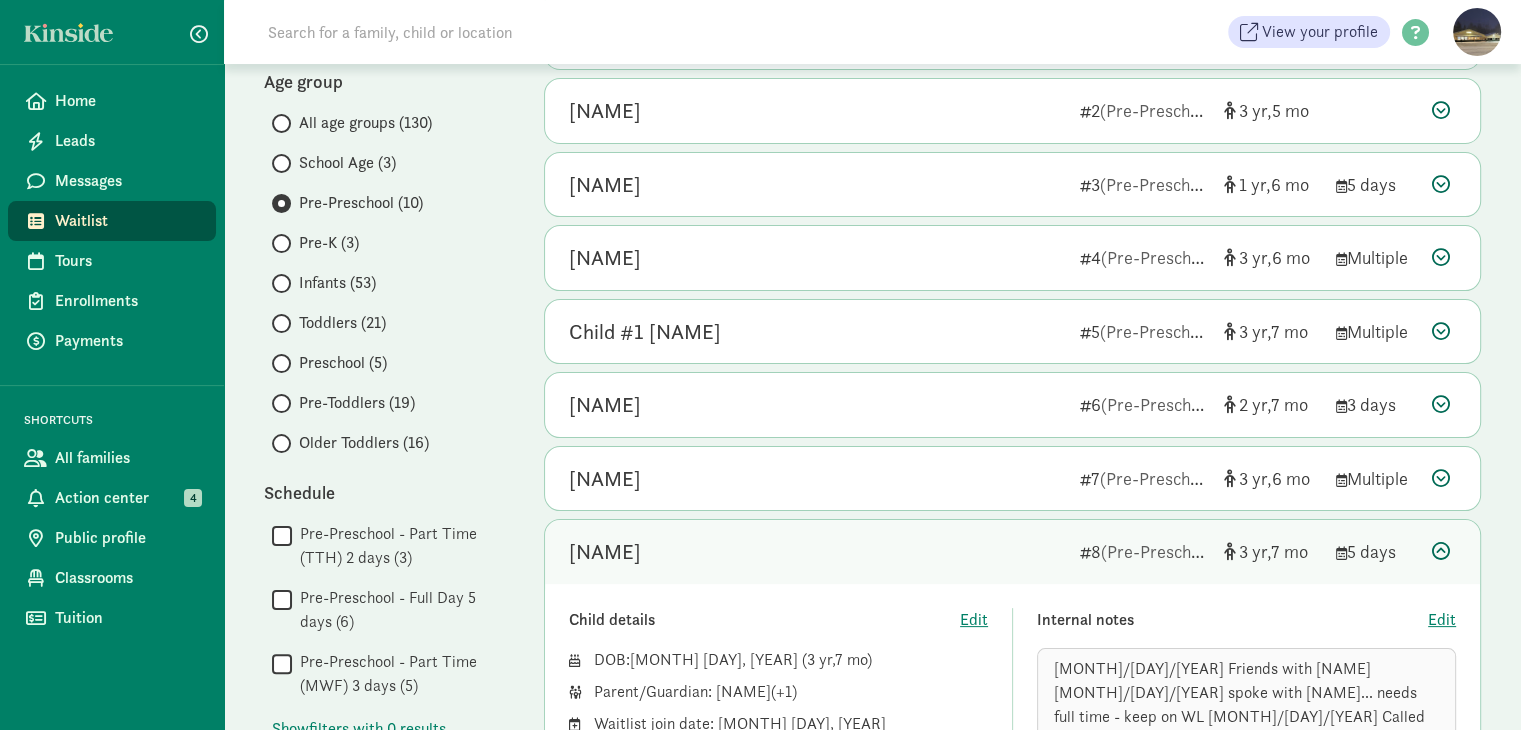 scroll, scrollTop: 280, scrollLeft: 0, axis: vertical 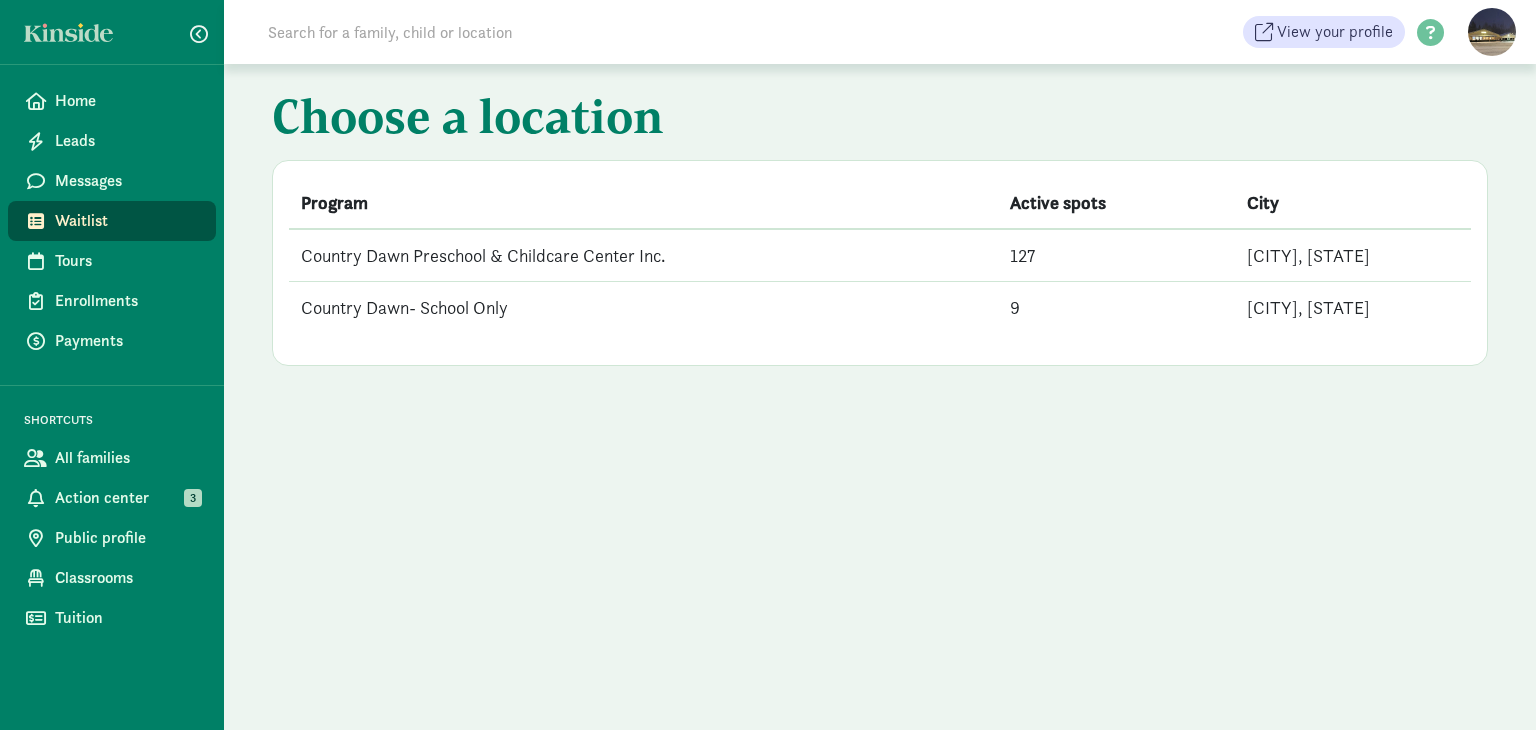 click on "Country Dawn Preschool & Childcare Center Inc." at bounding box center (643, 255) 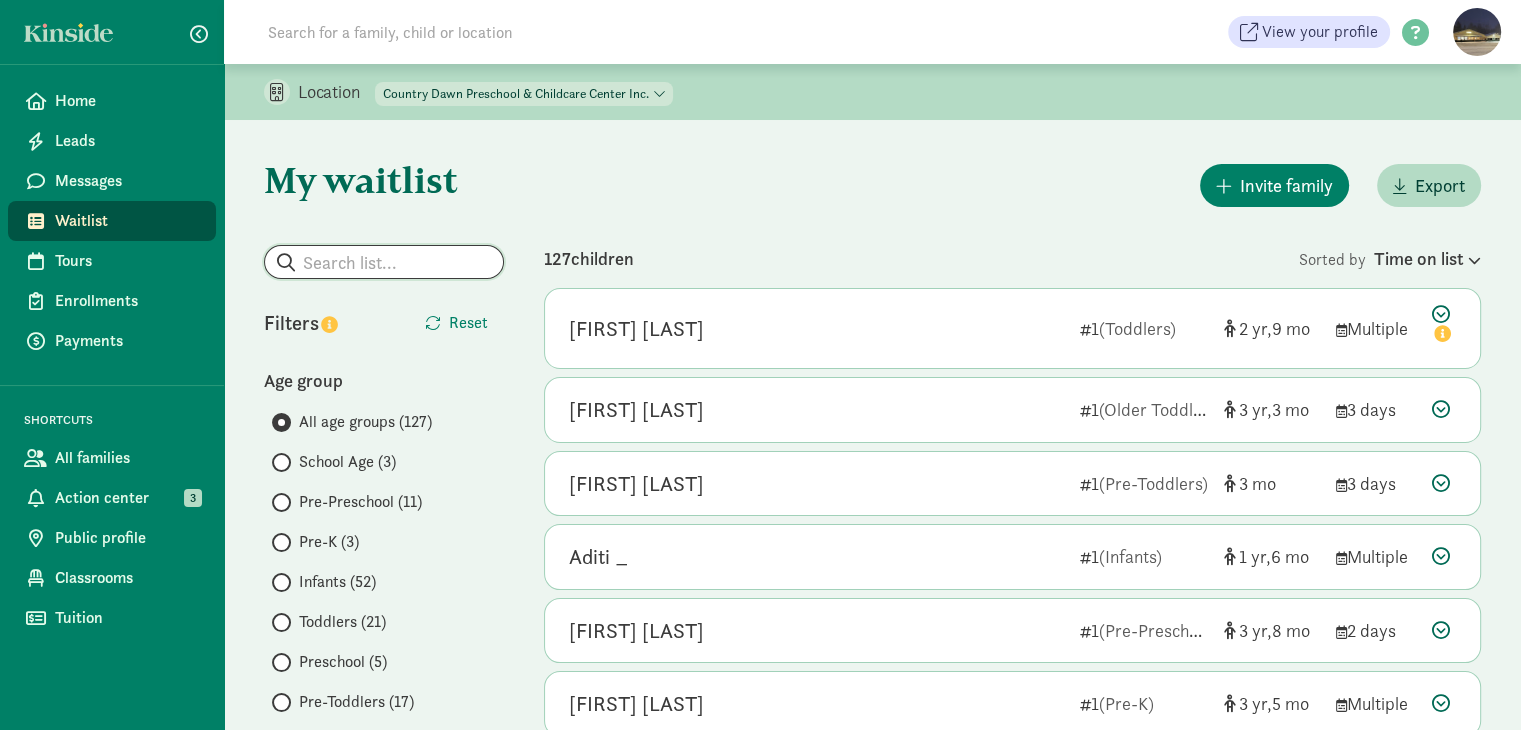 click 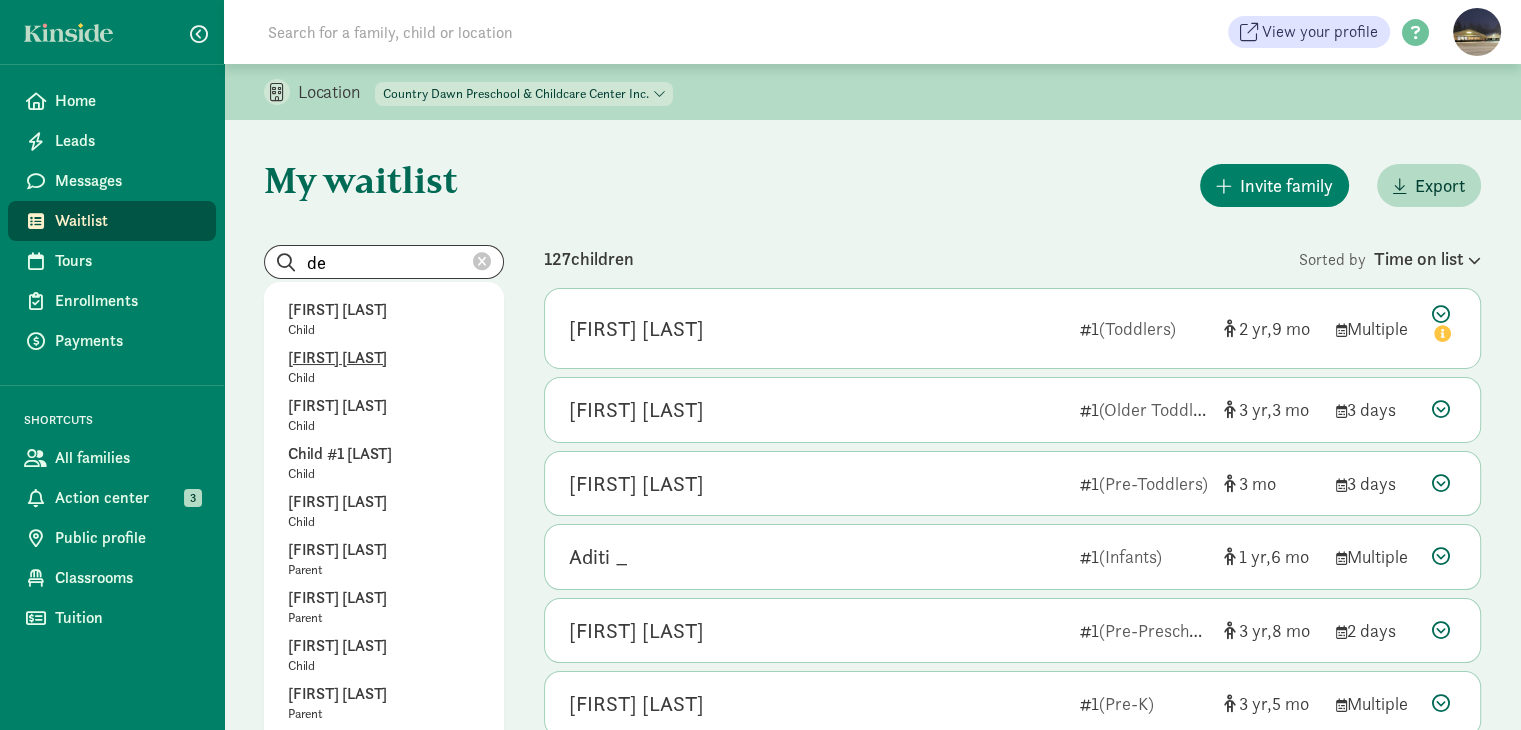 click on "[NAME]" at bounding box center (384, 358) 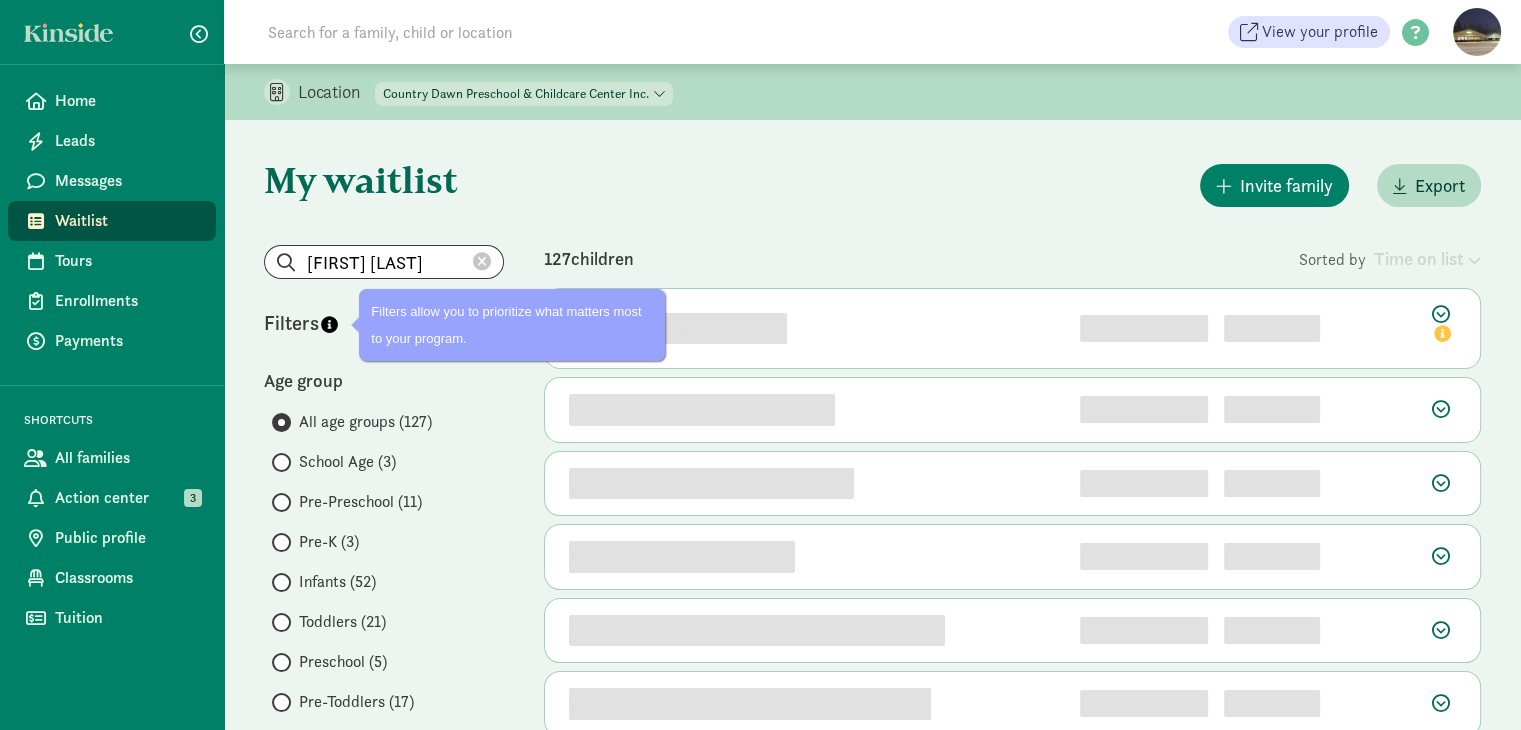 click 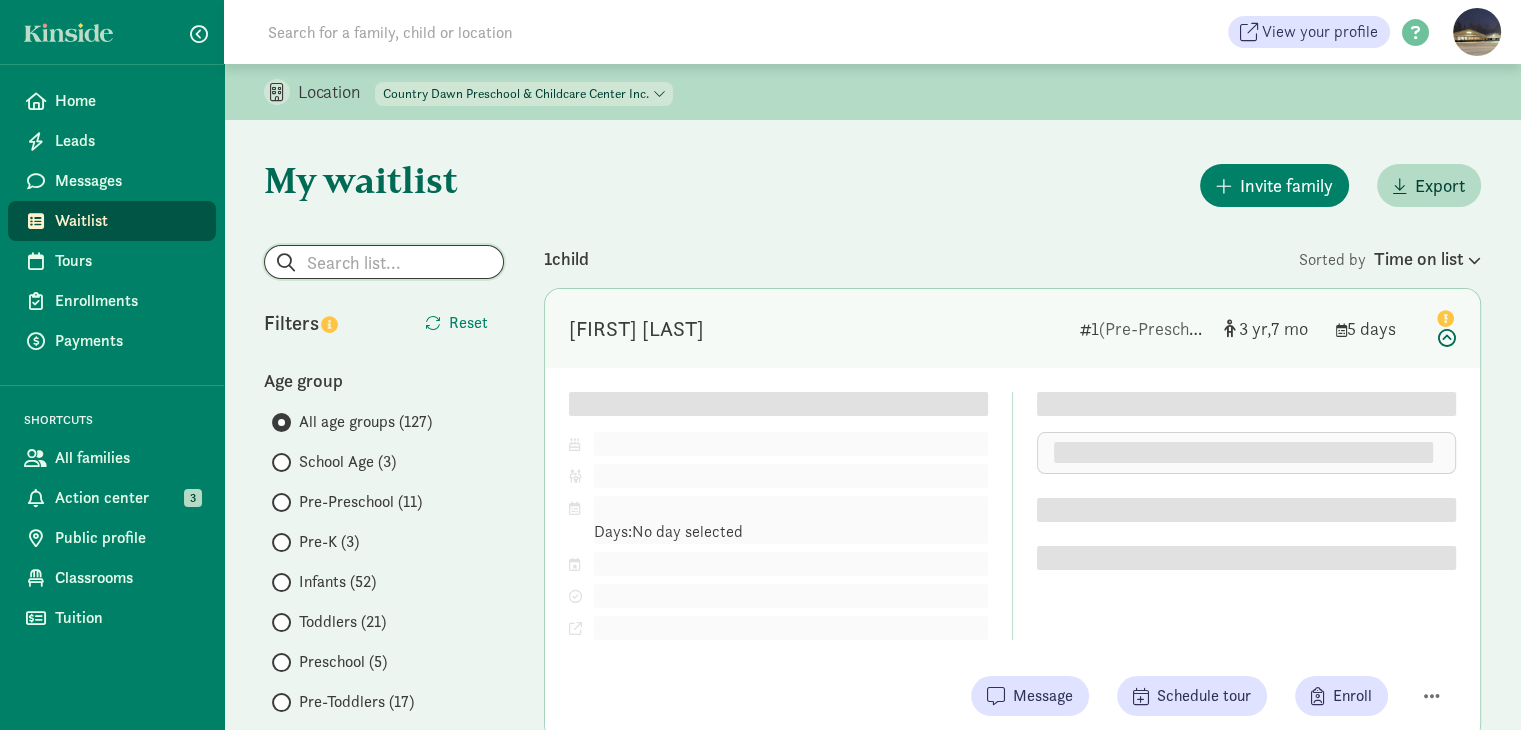 click 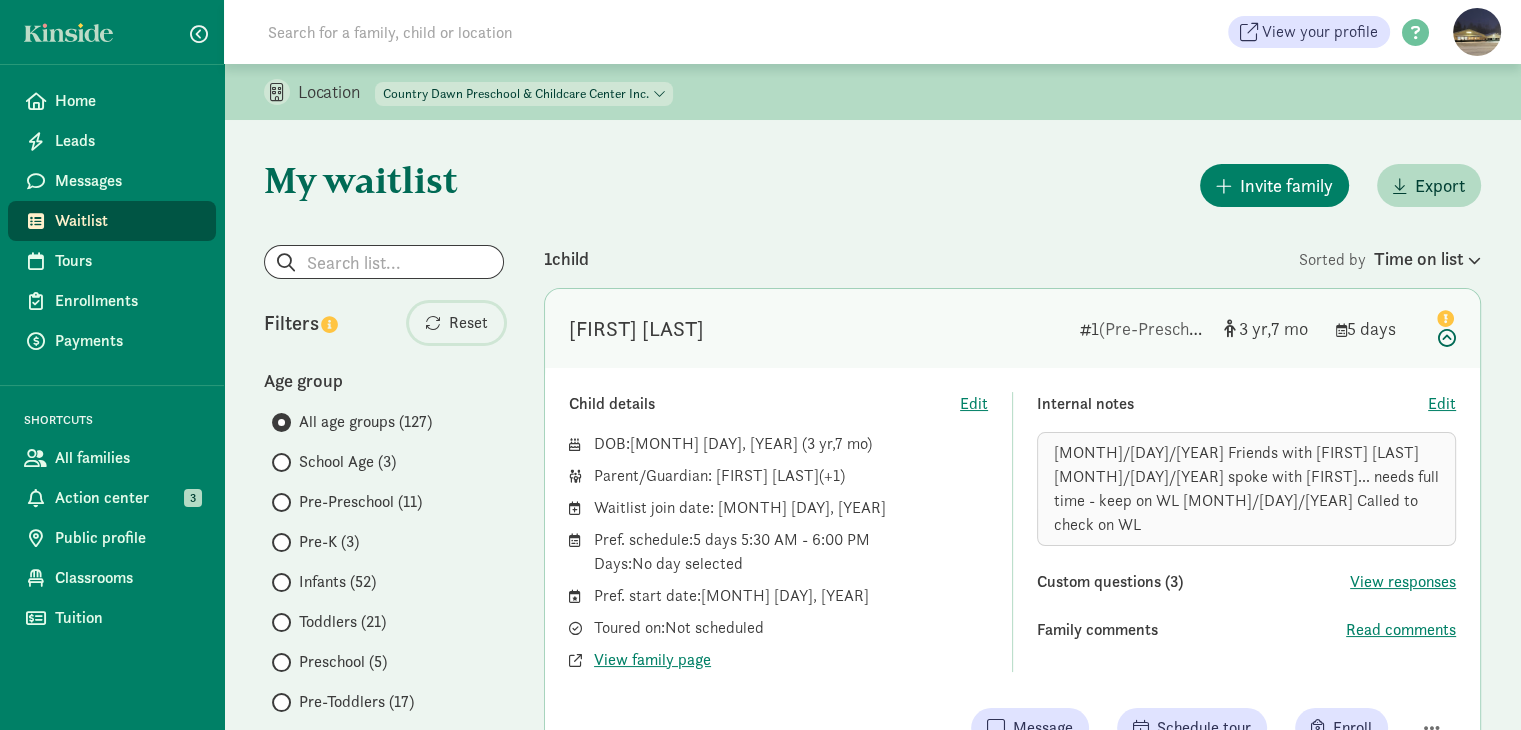 click on "Reset" at bounding box center [468, 323] 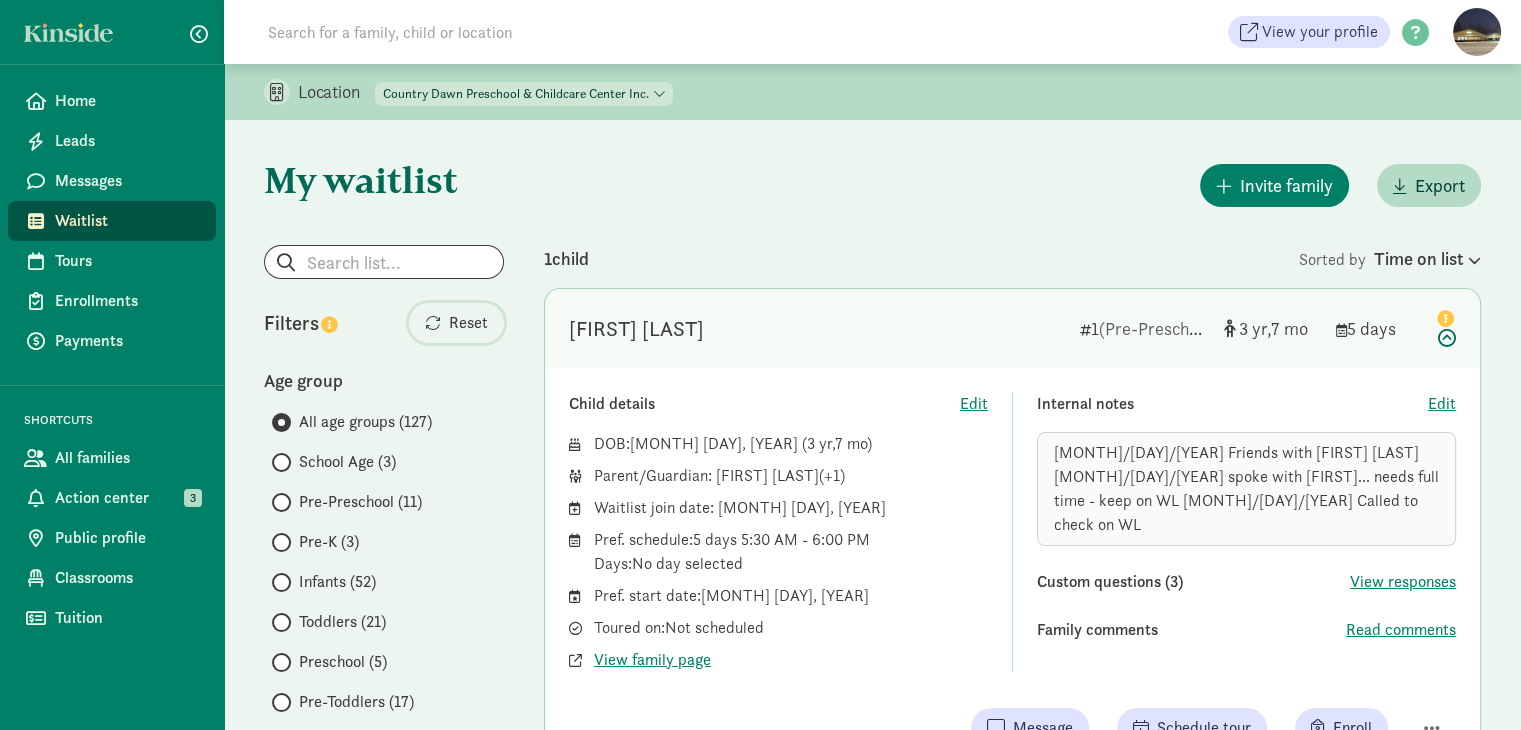 click on "Reset" at bounding box center [456, 323] 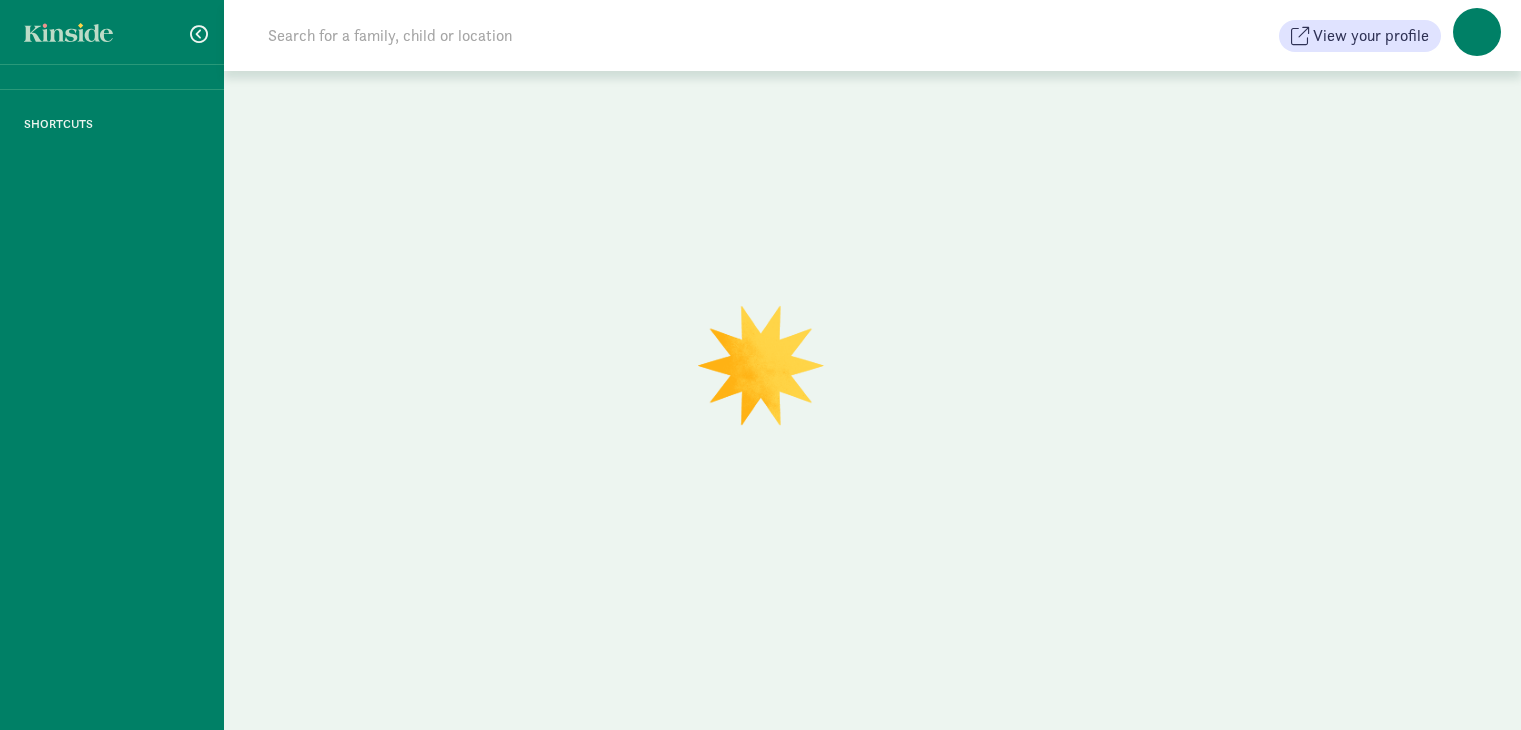 scroll, scrollTop: 0, scrollLeft: 0, axis: both 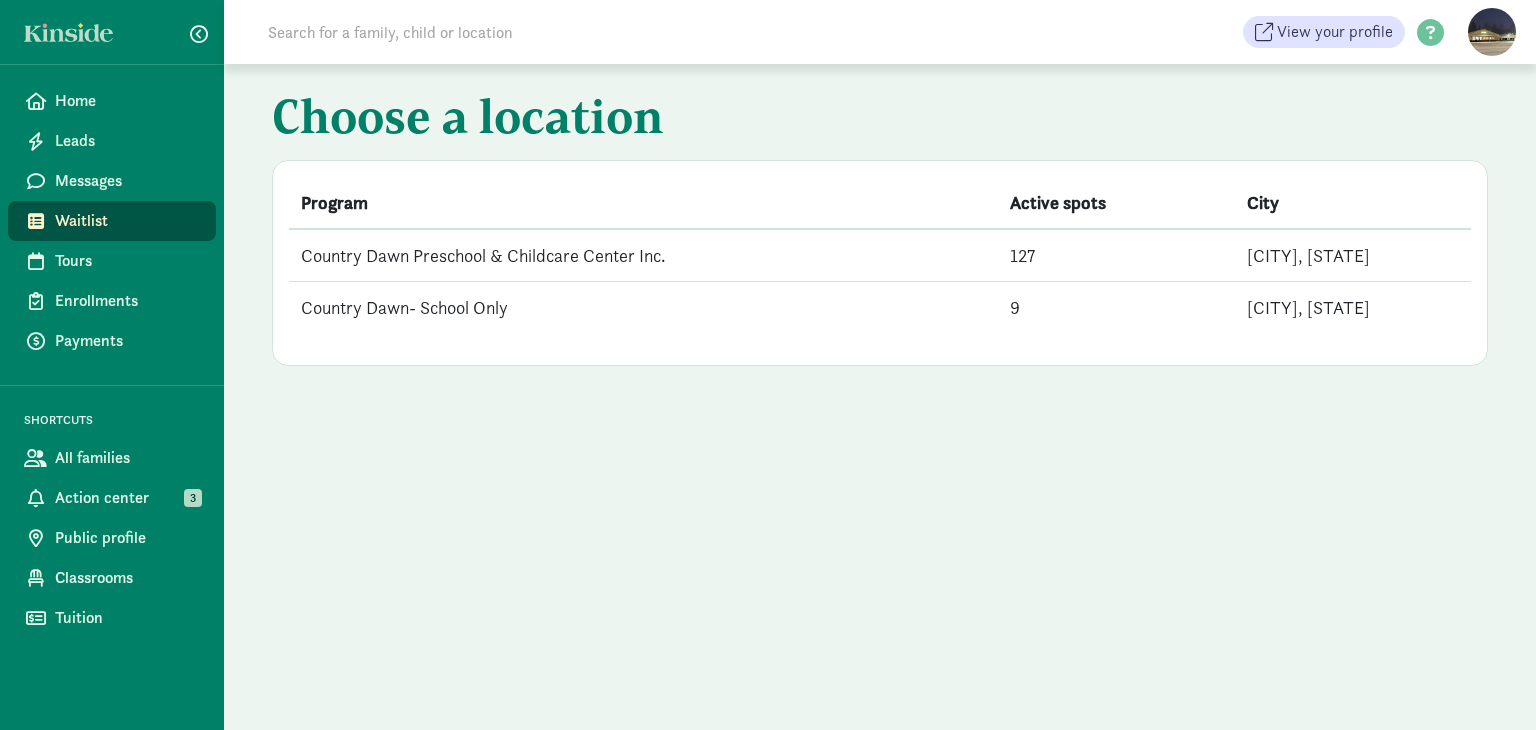 click on "Country Dawn Preschool & Childcare Center Inc." at bounding box center (643, 255) 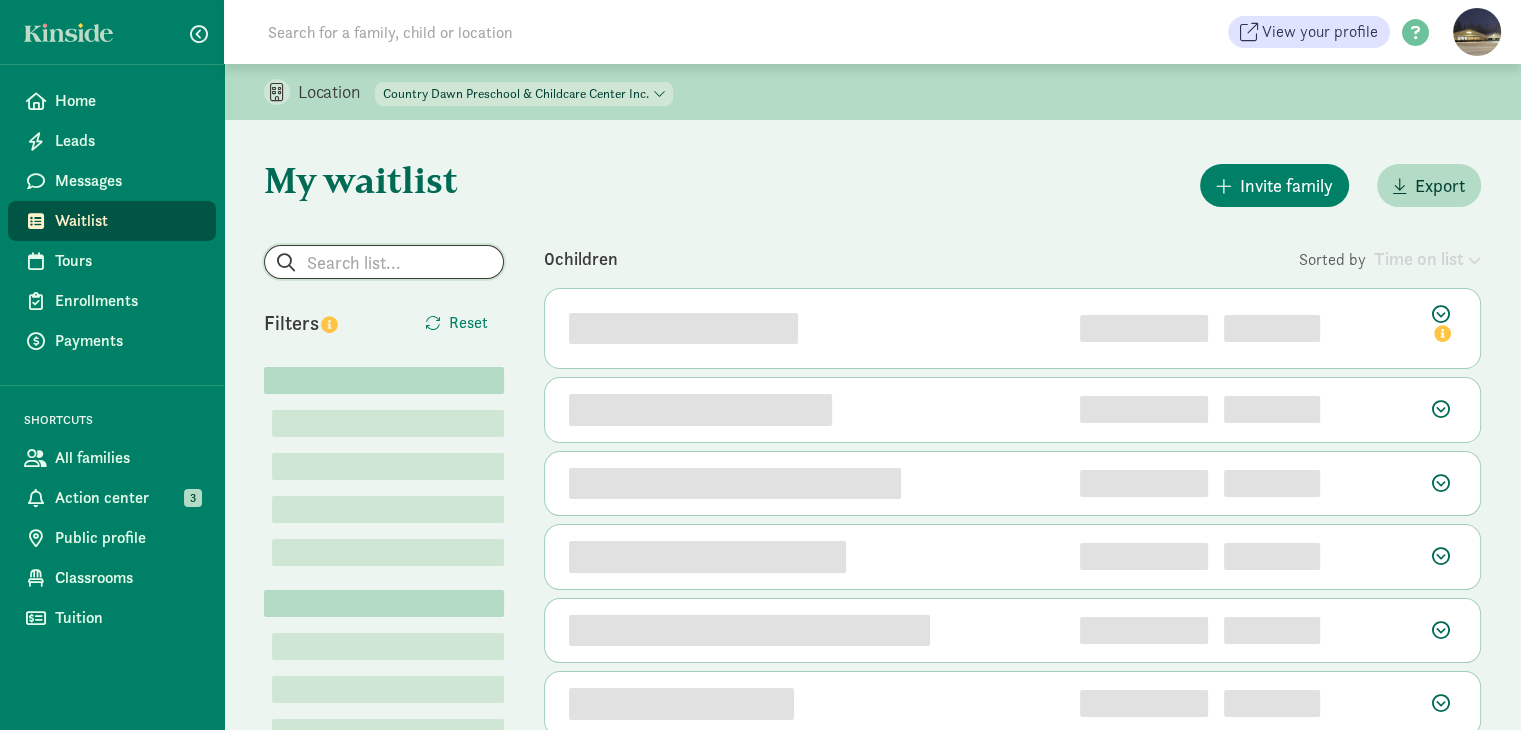 click 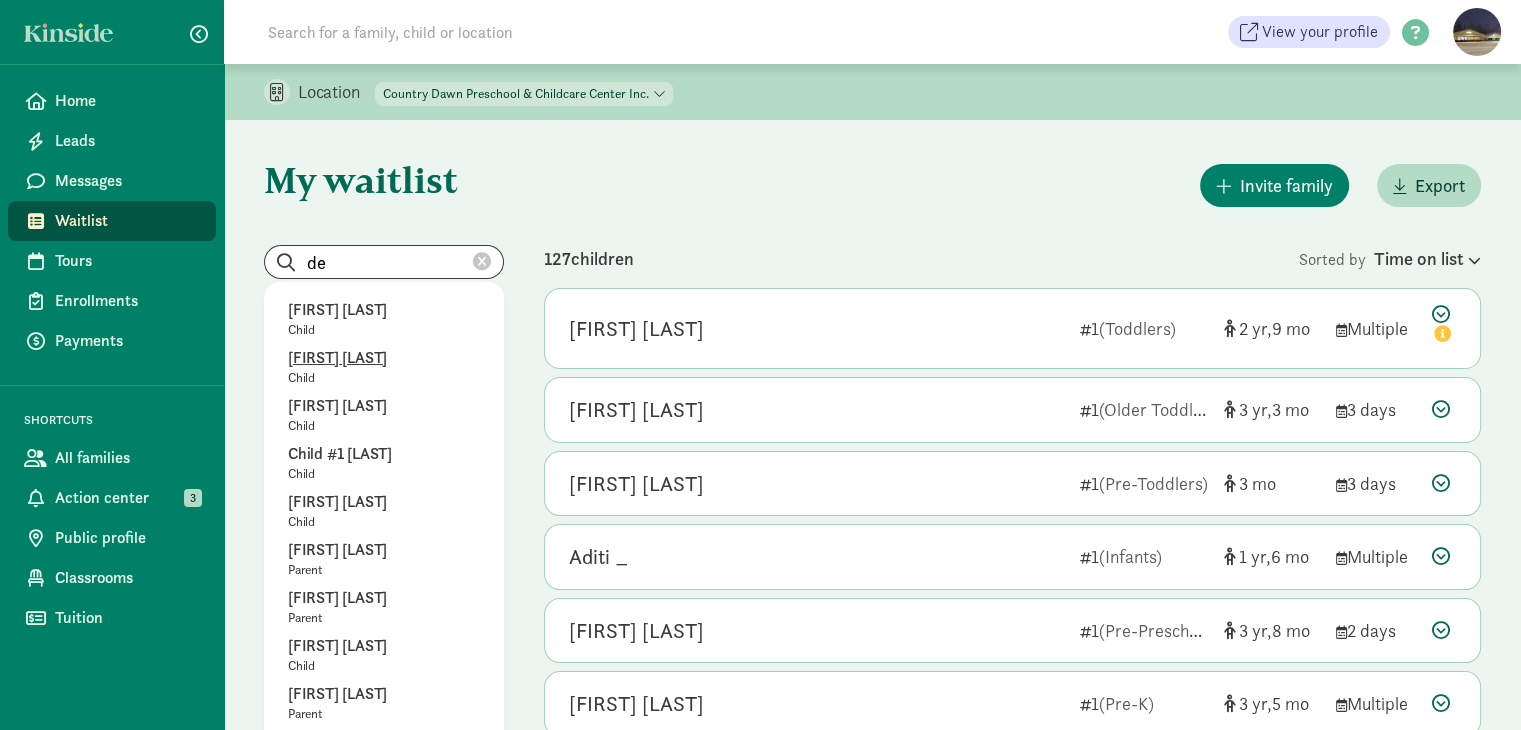 click on "[FIRST] [LAST]" at bounding box center [384, 358] 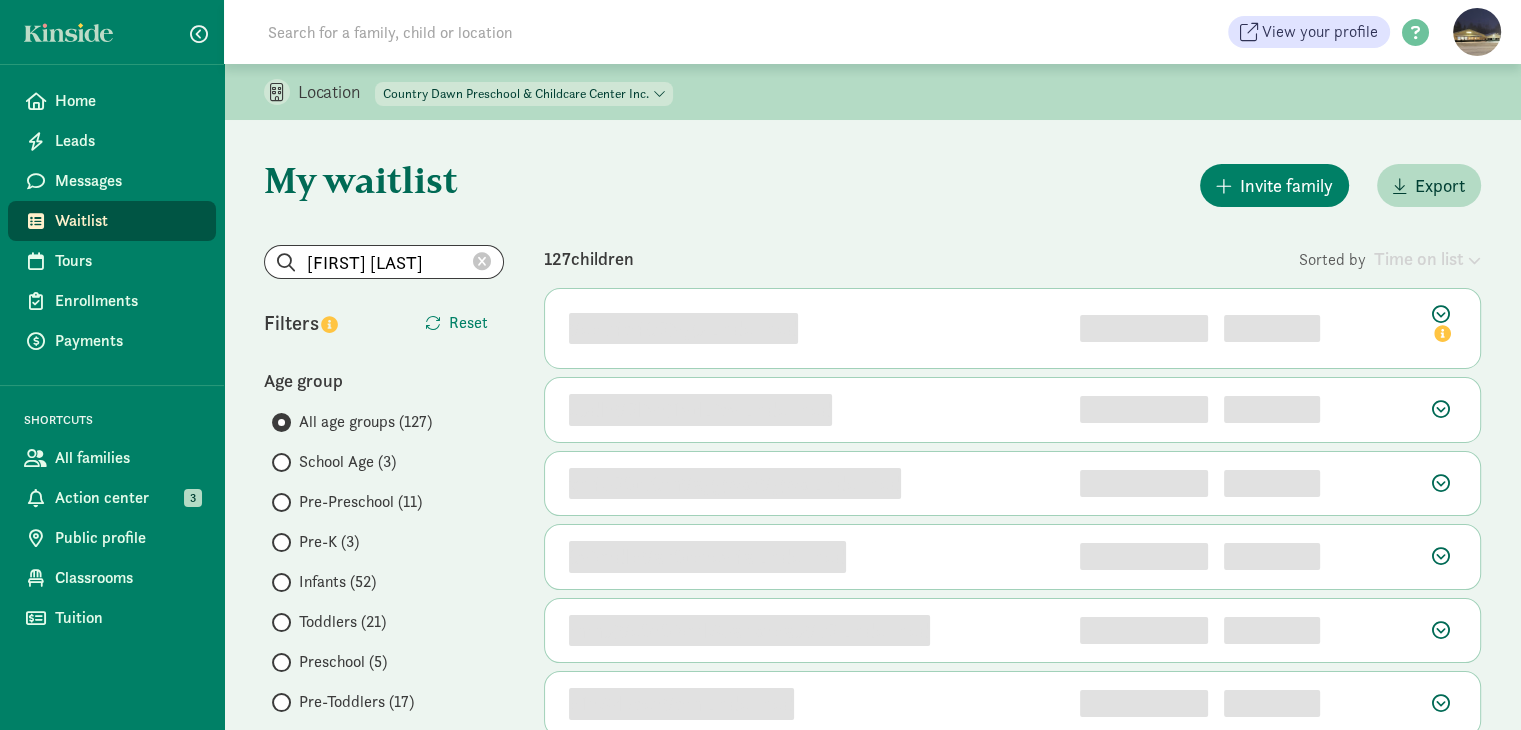 click 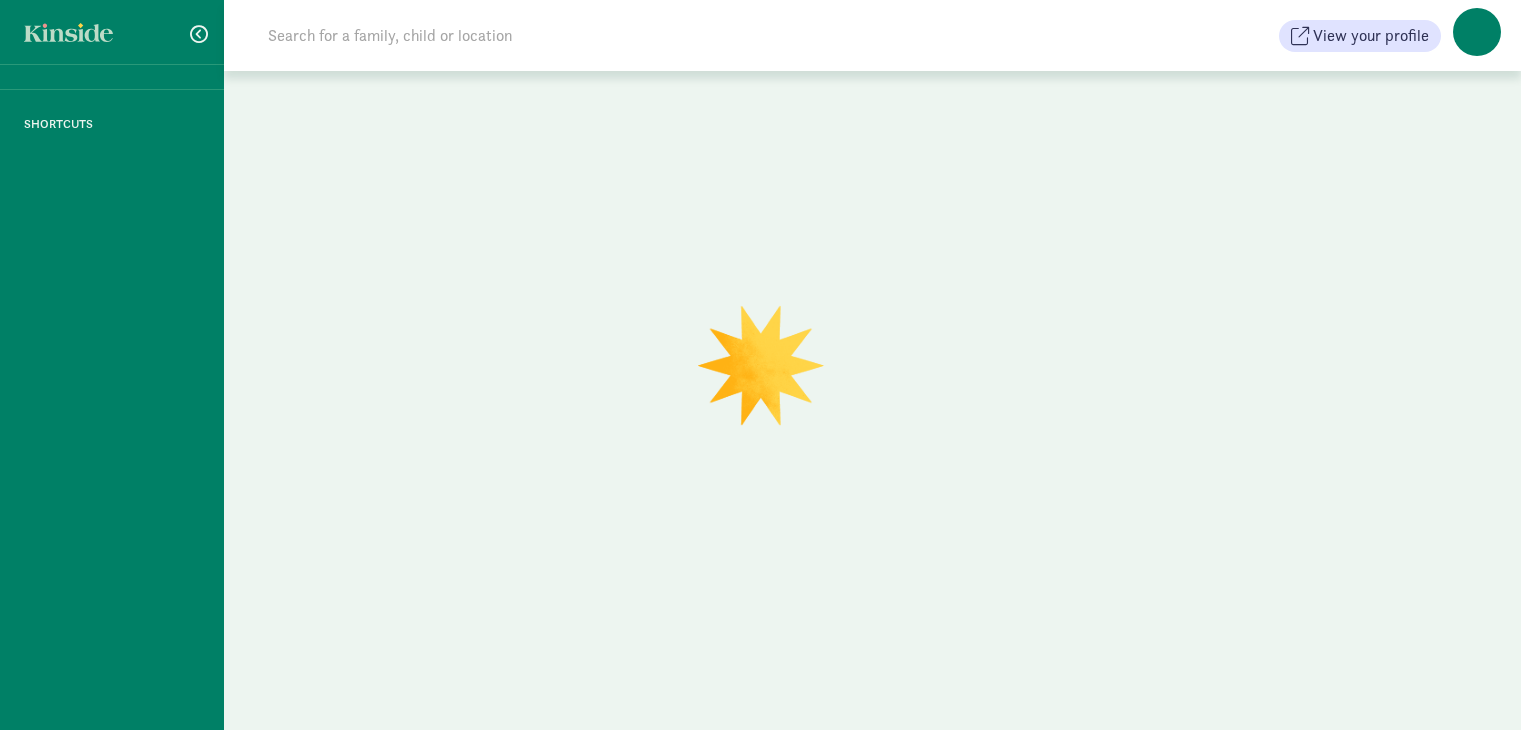 scroll, scrollTop: 0, scrollLeft: 0, axis: both 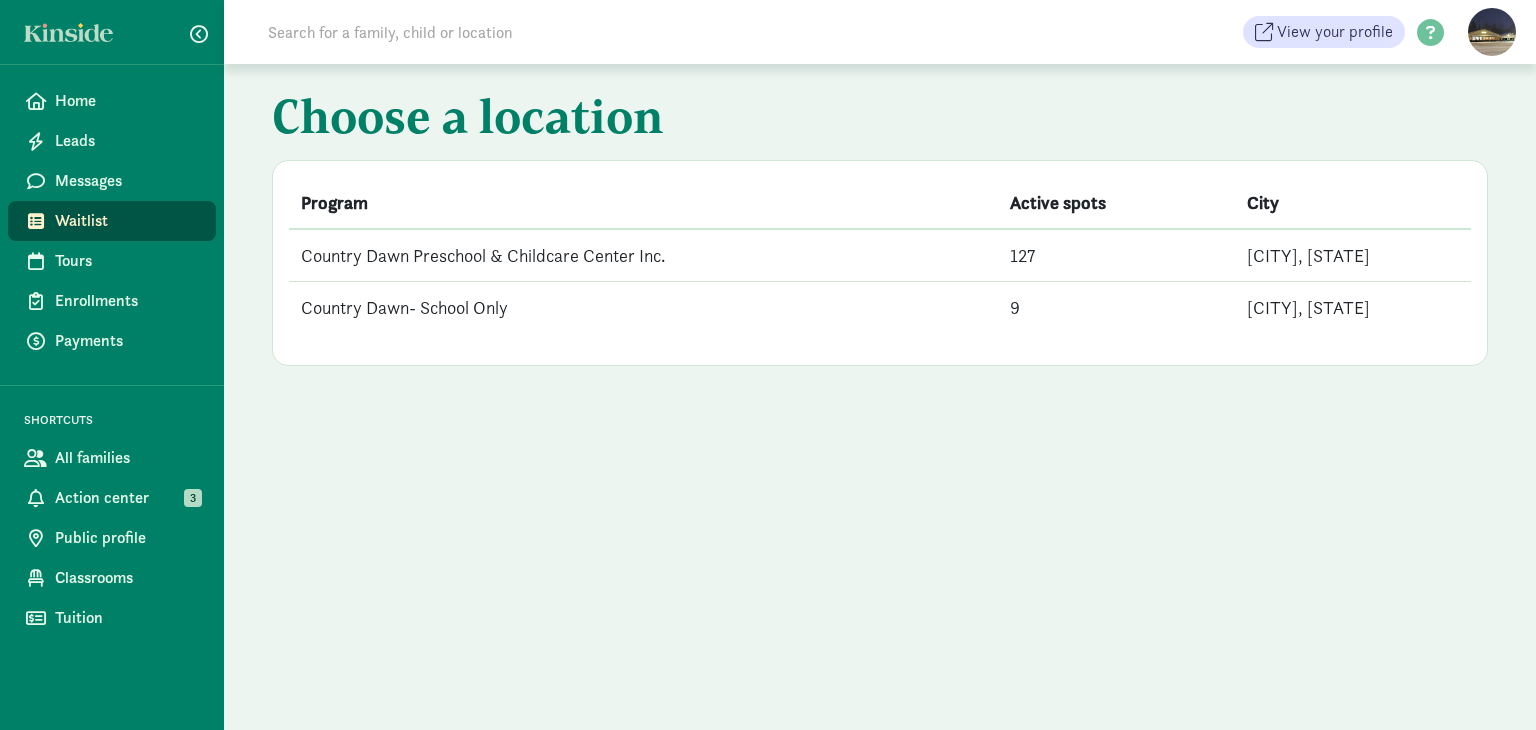 click on "Country Dawn Preschool & Childcare Center Inc." at bounding box center (643, 255) 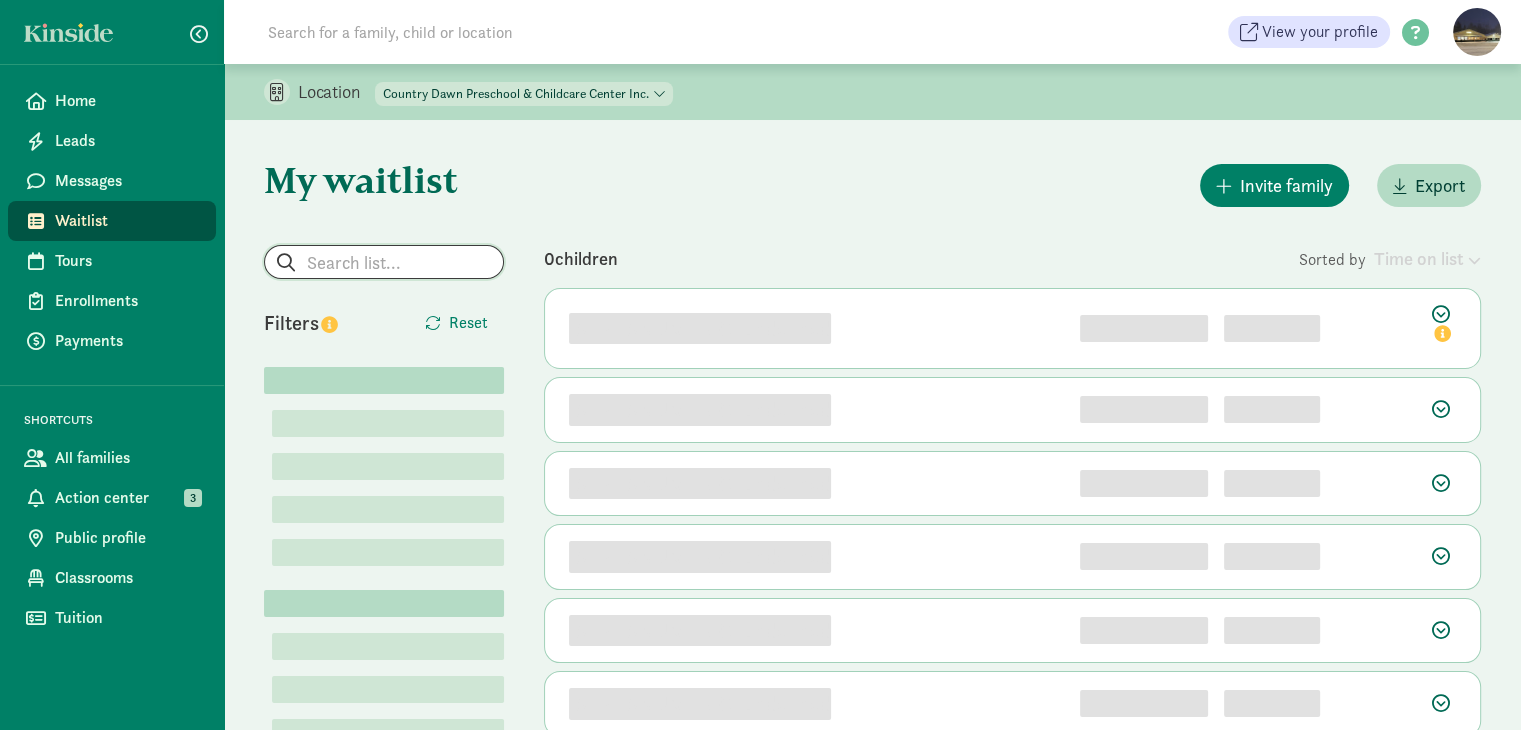 click 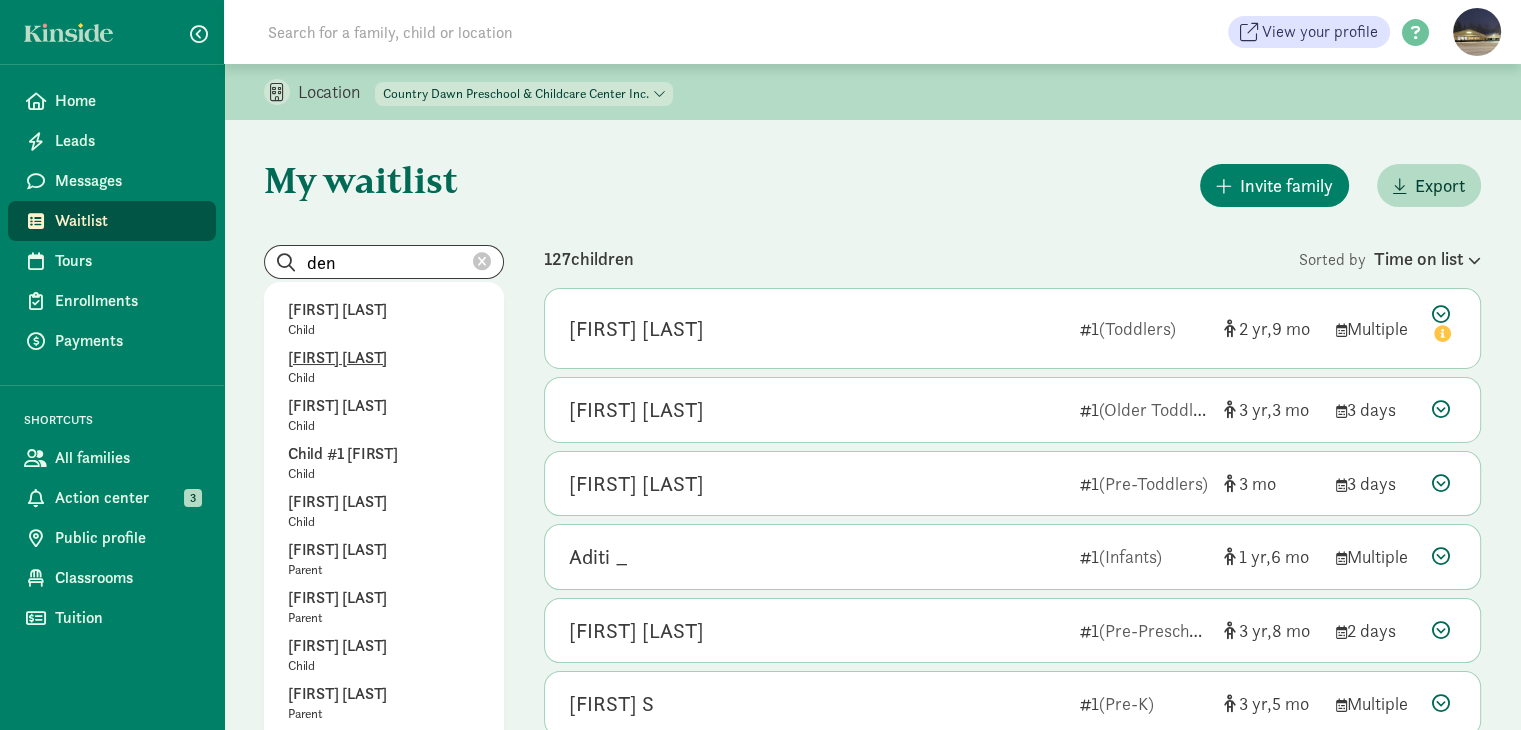 click on "[FIRST] [LAST]" at bounding box center [384, 358] 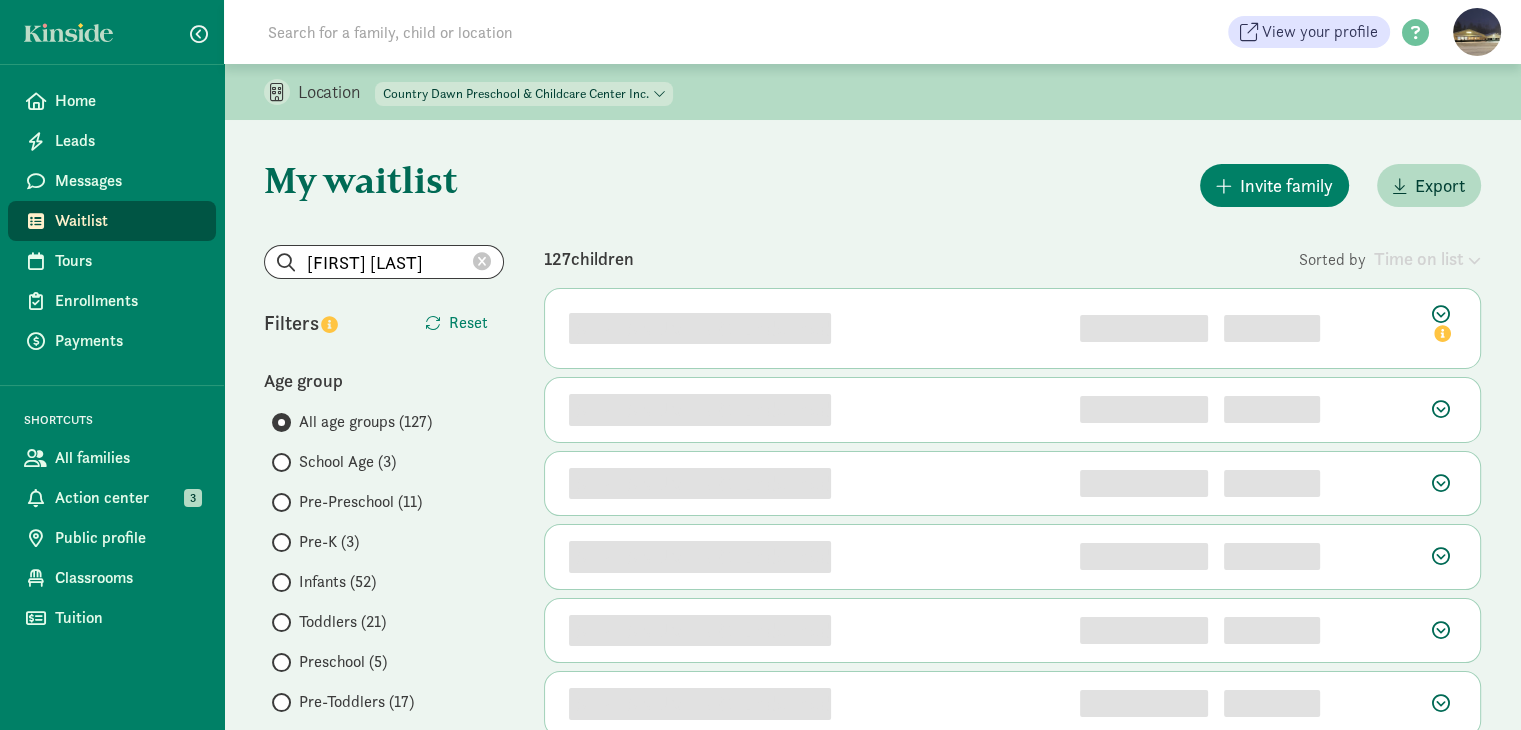 click 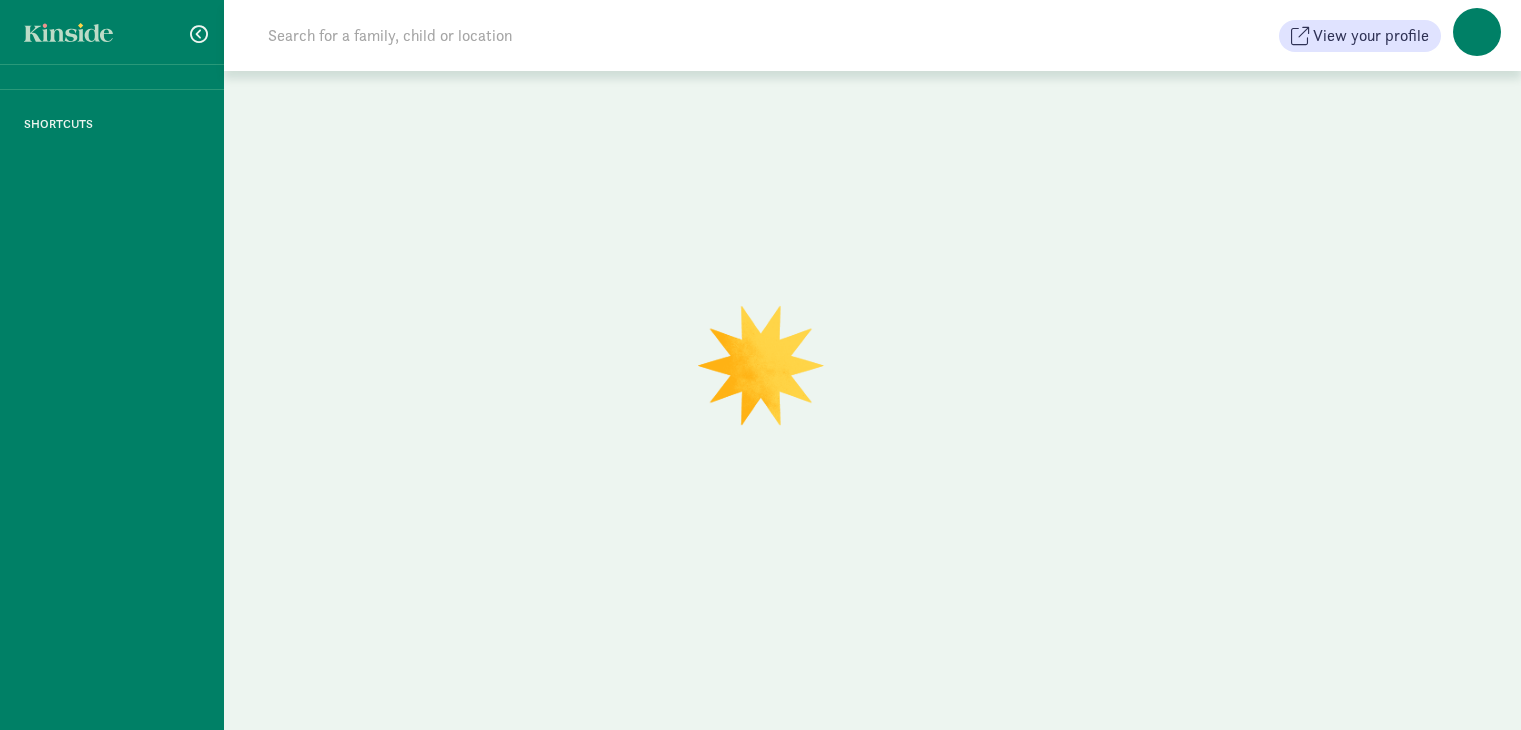 scroll, scrollTop: 0, scrollLeft: 0, axis: both 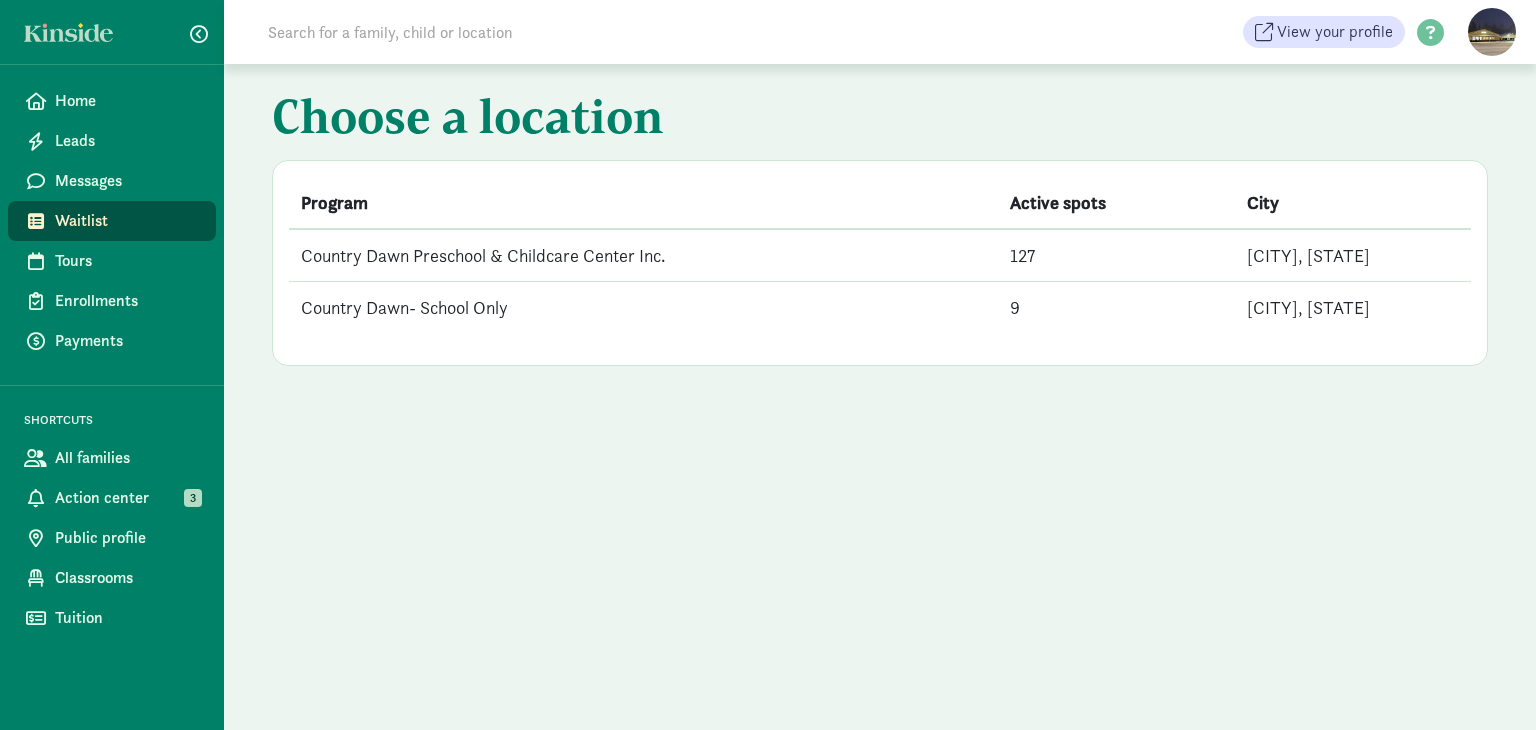 click on "Country Dawn Preschool & Childcare Center Inc." at bounding box center [643, 255] 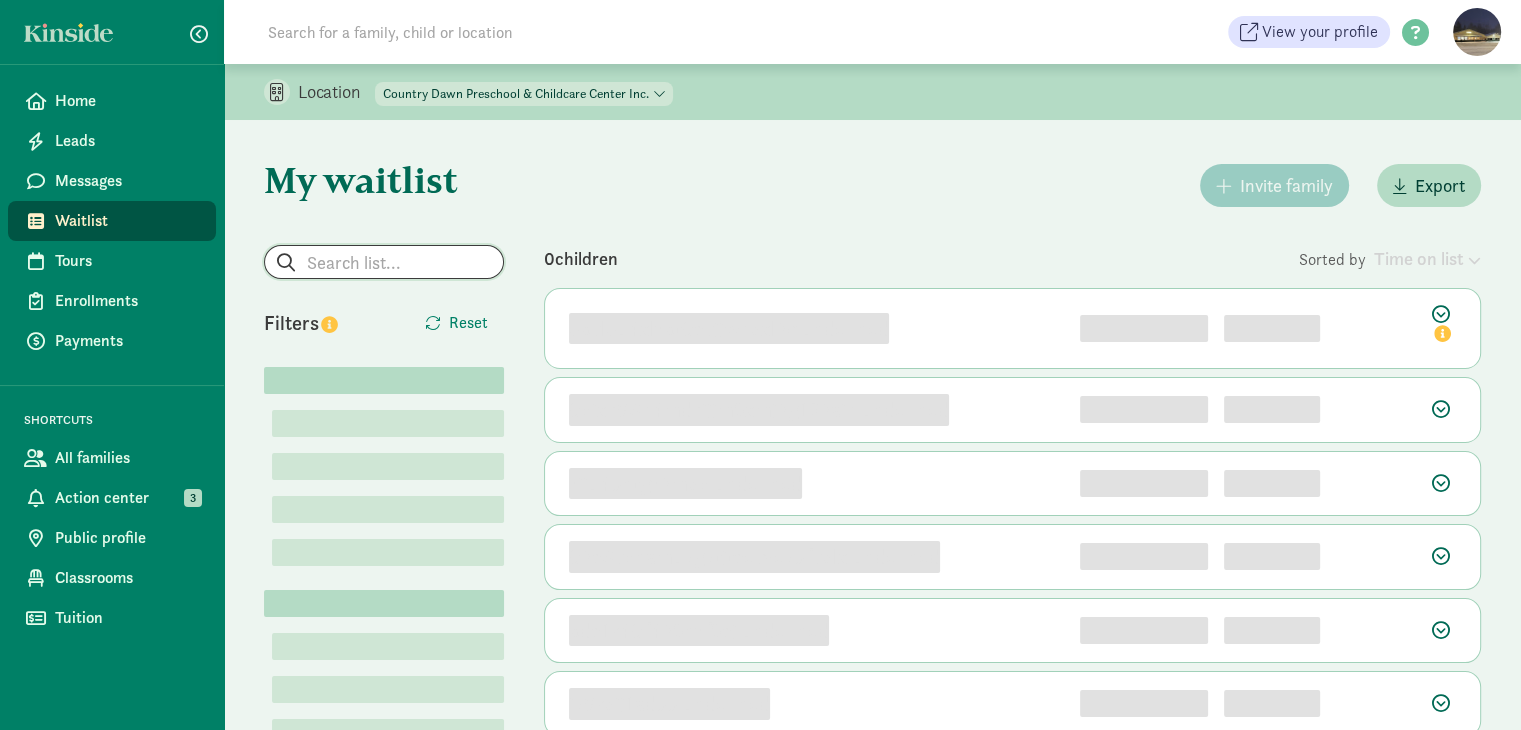 click 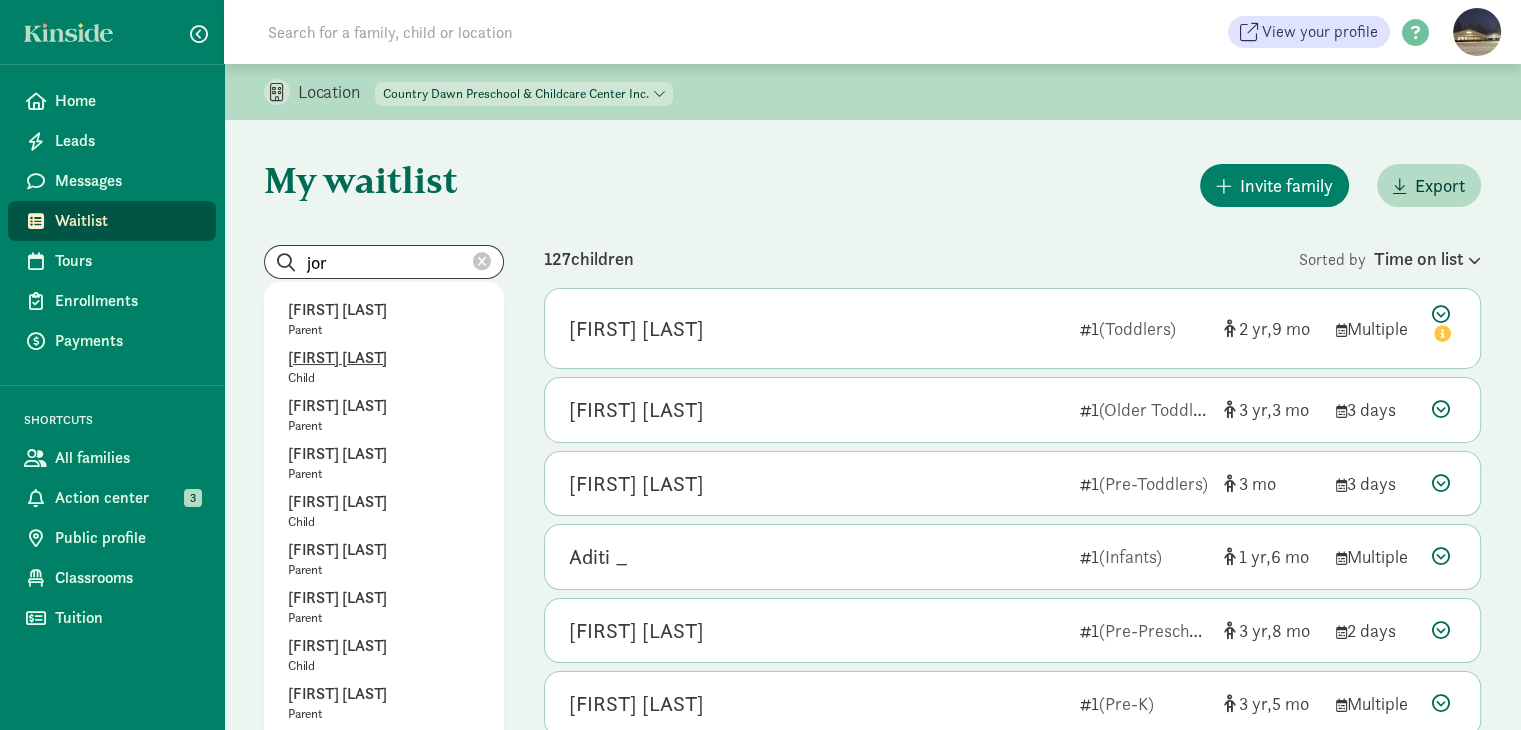 click on "[FIRST] [LAST]" at bounding box center [384, 358] 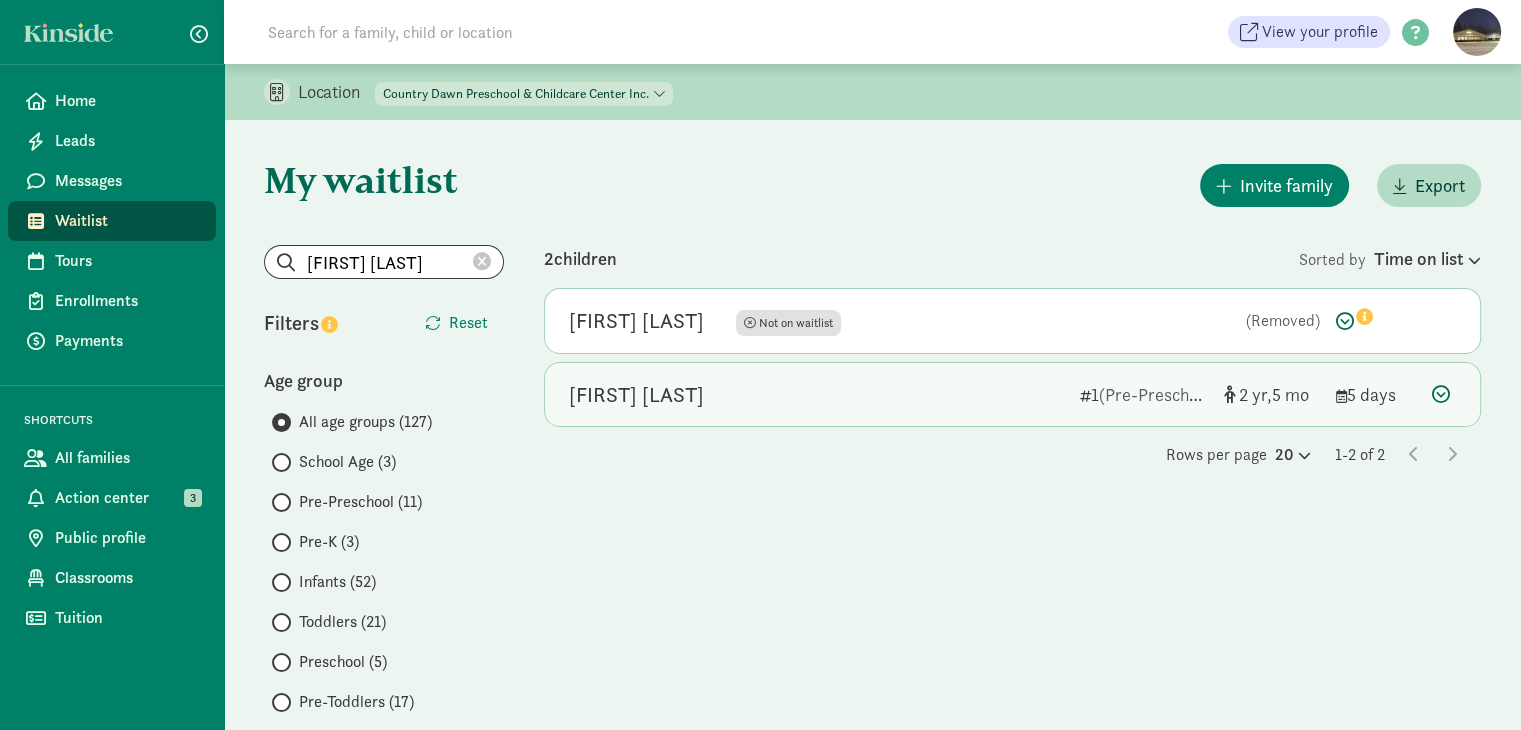click on "[FIRST] [LAST]" at bounding box center (636, 395) 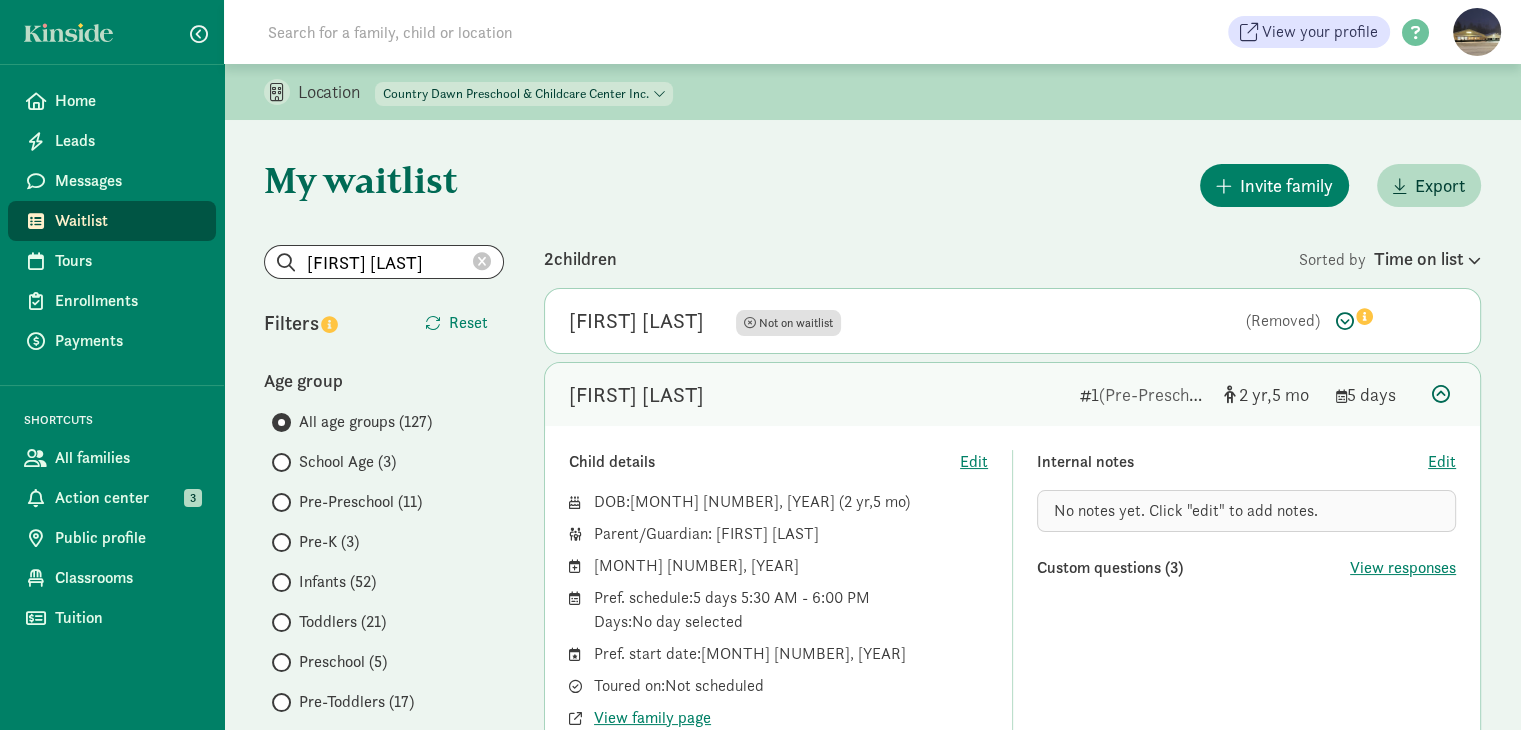 click on "Pre-Preschool (11)" at bounding box center (360, 502) 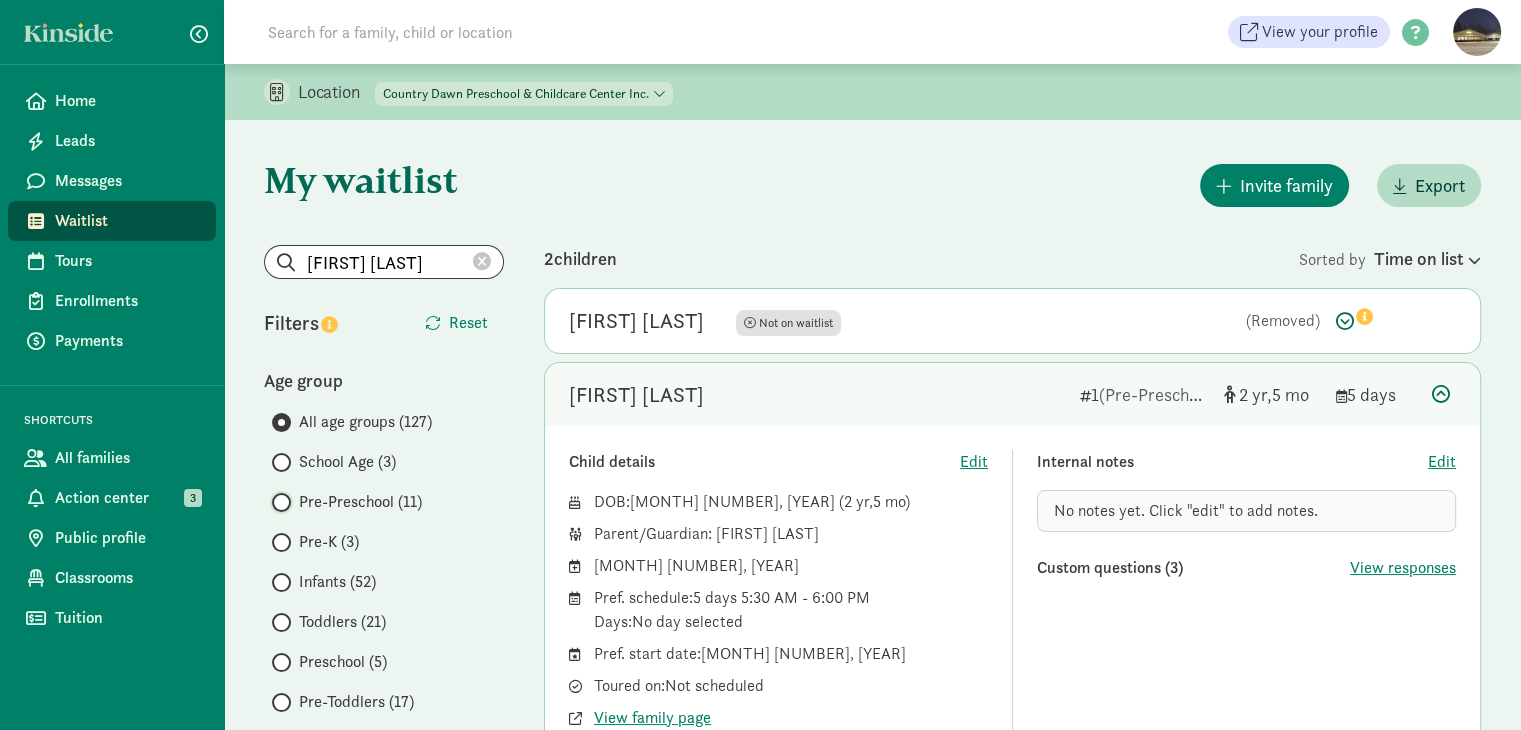 click on "Pre-Preschool (11)" at bounding box center (278, 502) 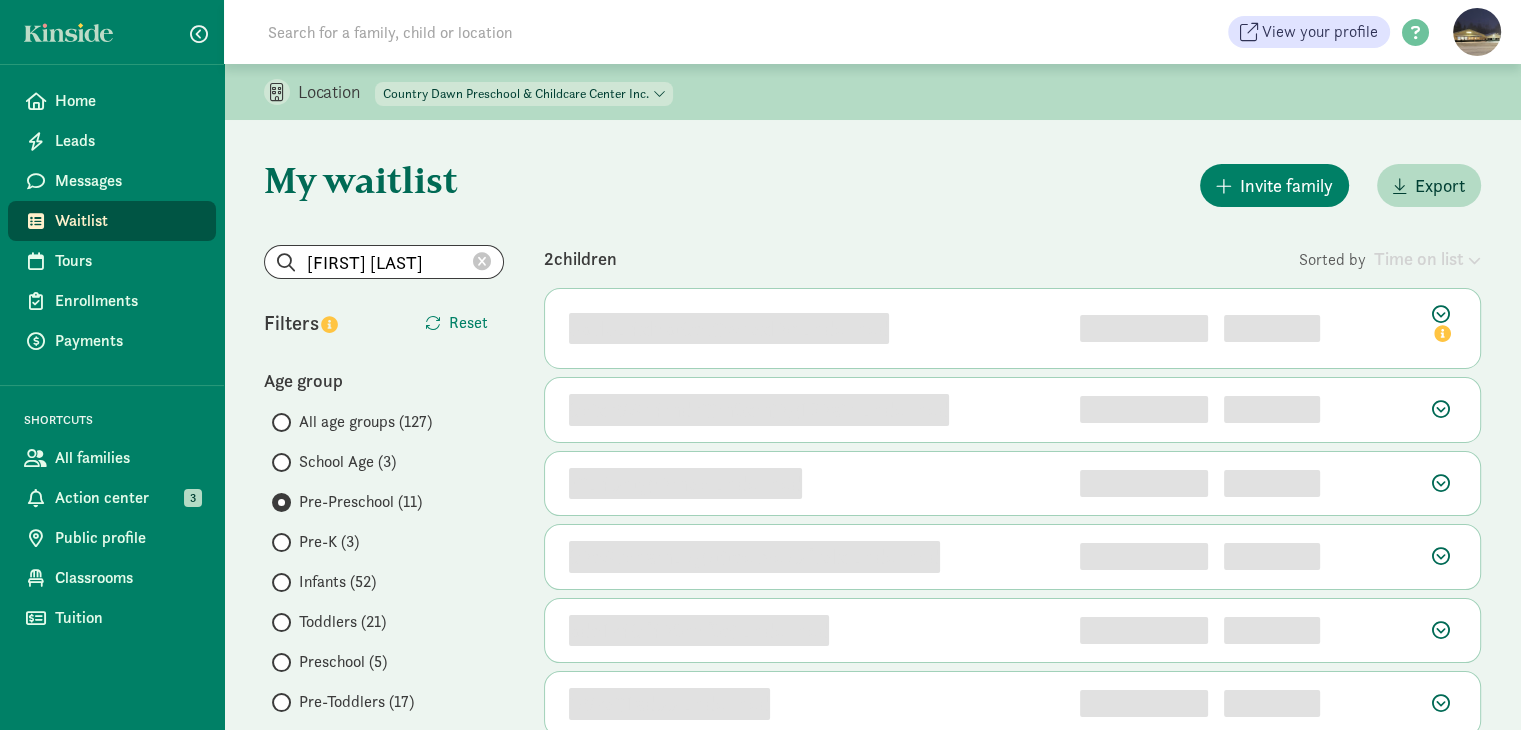 click 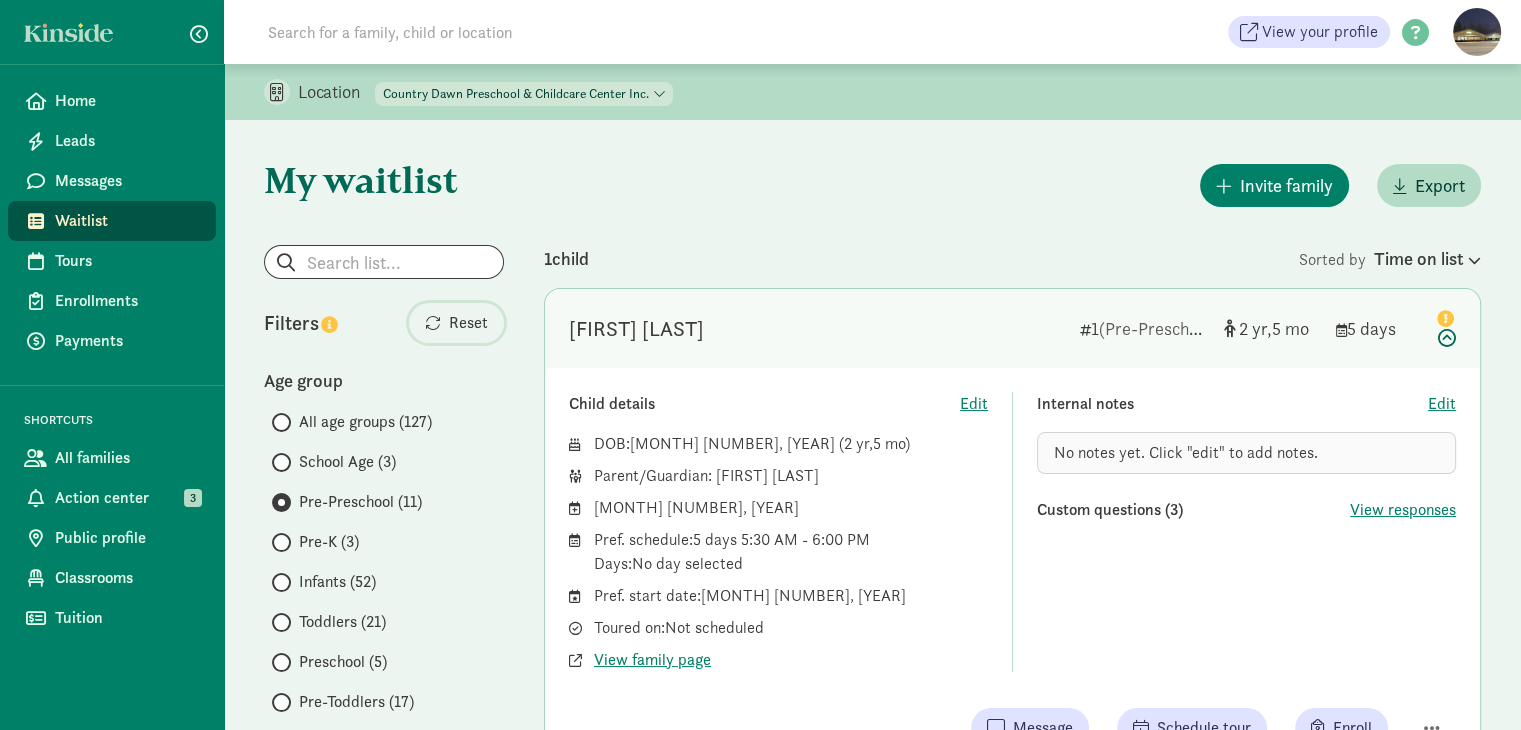 click on "Reset" at bounding box center [468, 323] 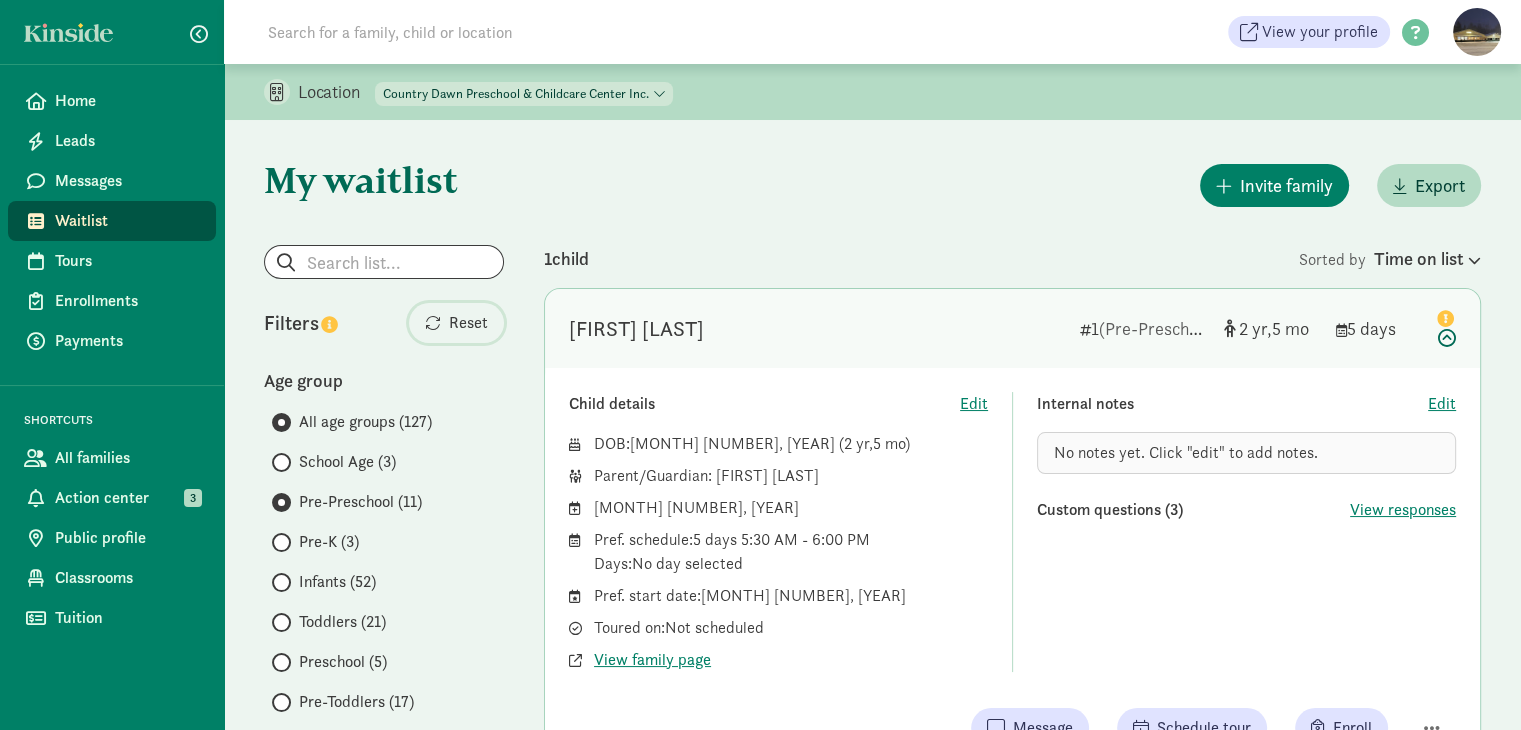 radio on "true" 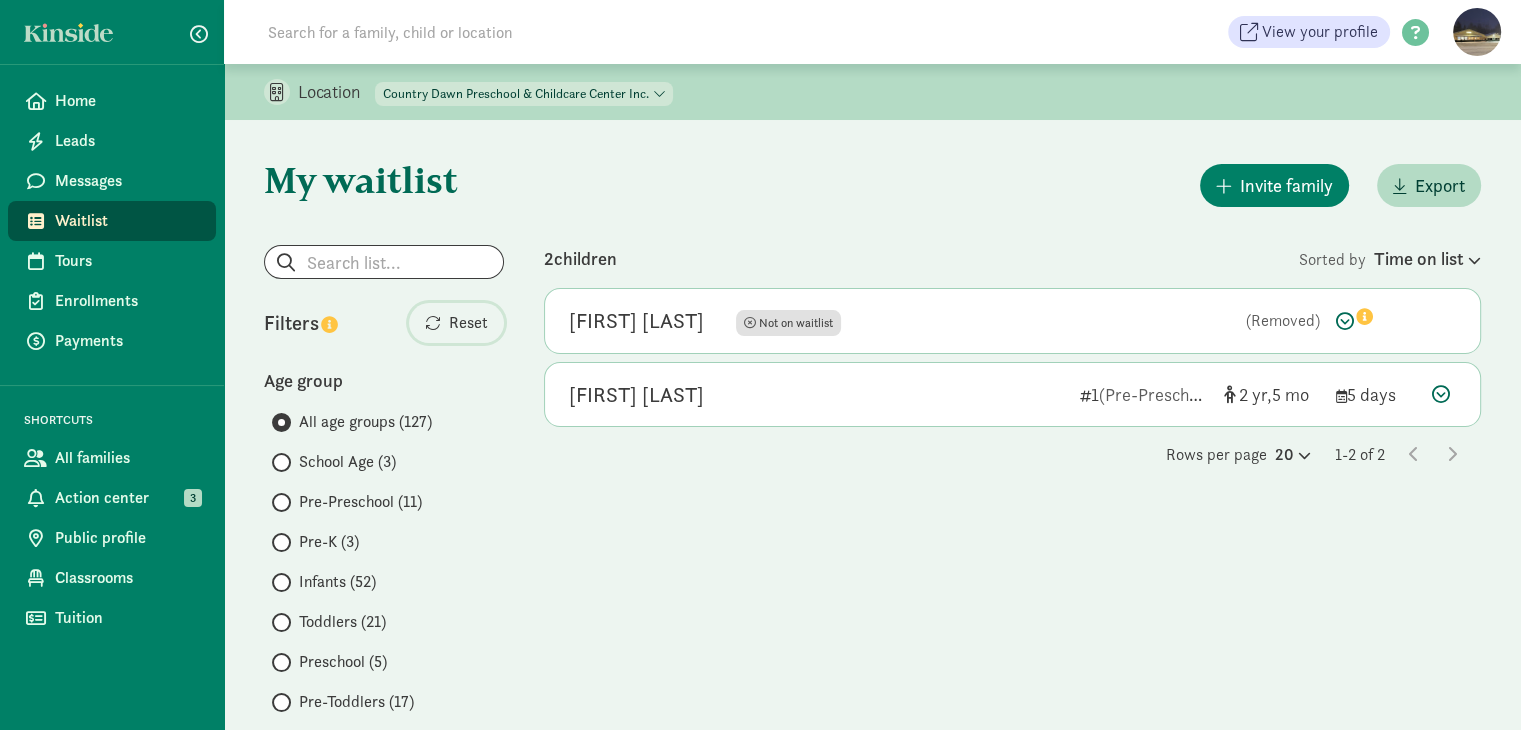click on "Reset" at bounding box center [468, 323] 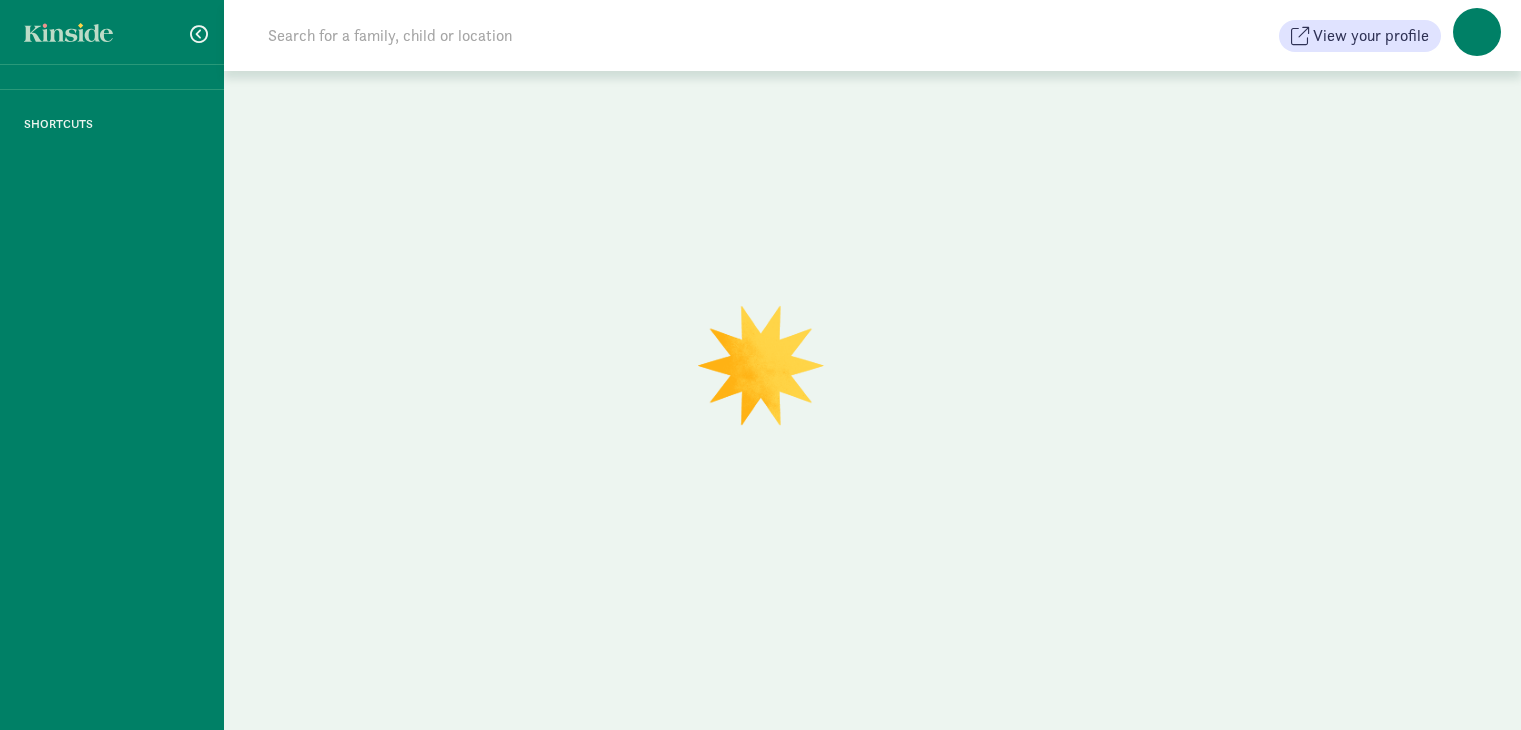 scroll, scrollTop: 0, scrollLeft: 0, axis: both 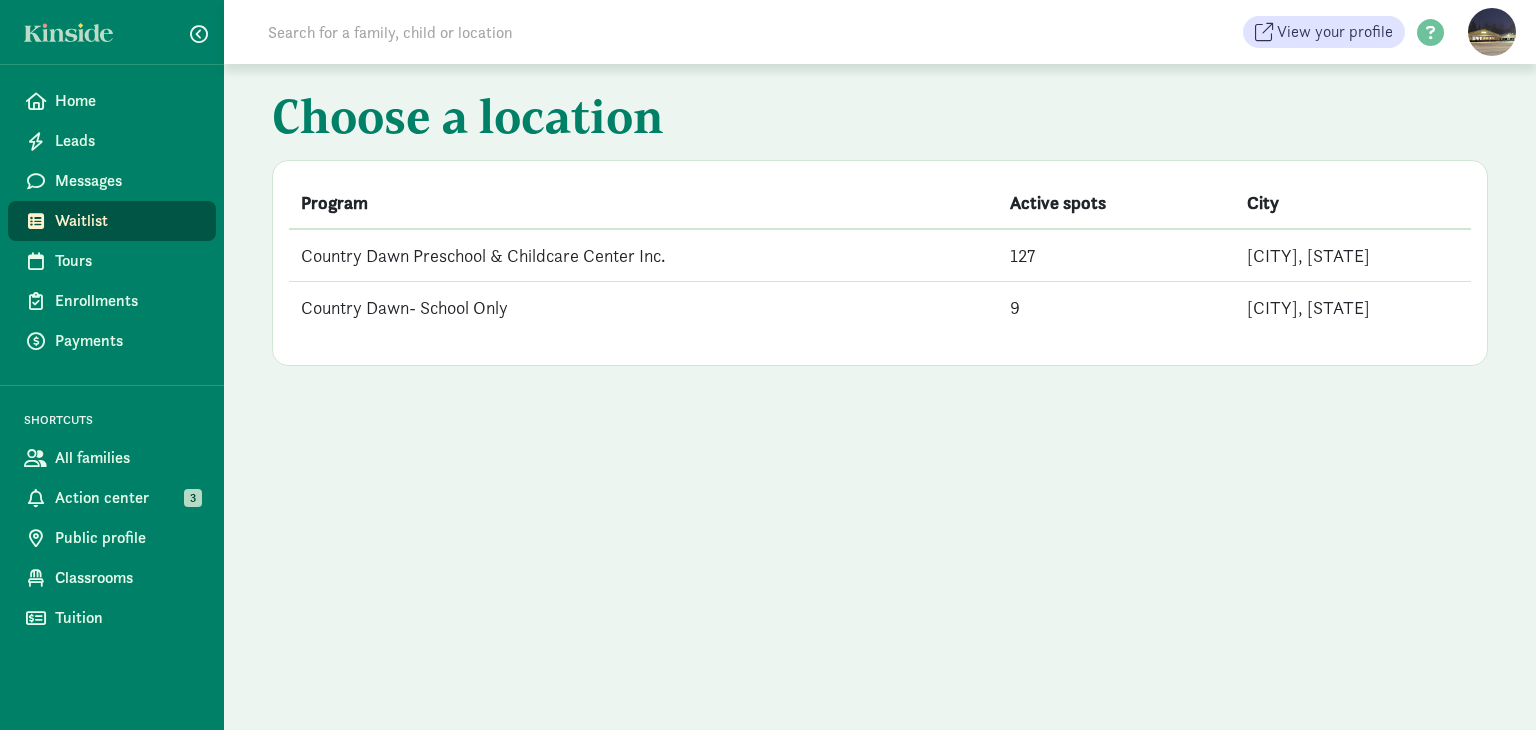 click on "Country Dawn Preschool & Childcare Center Inc." at bounding box center (643, 255) 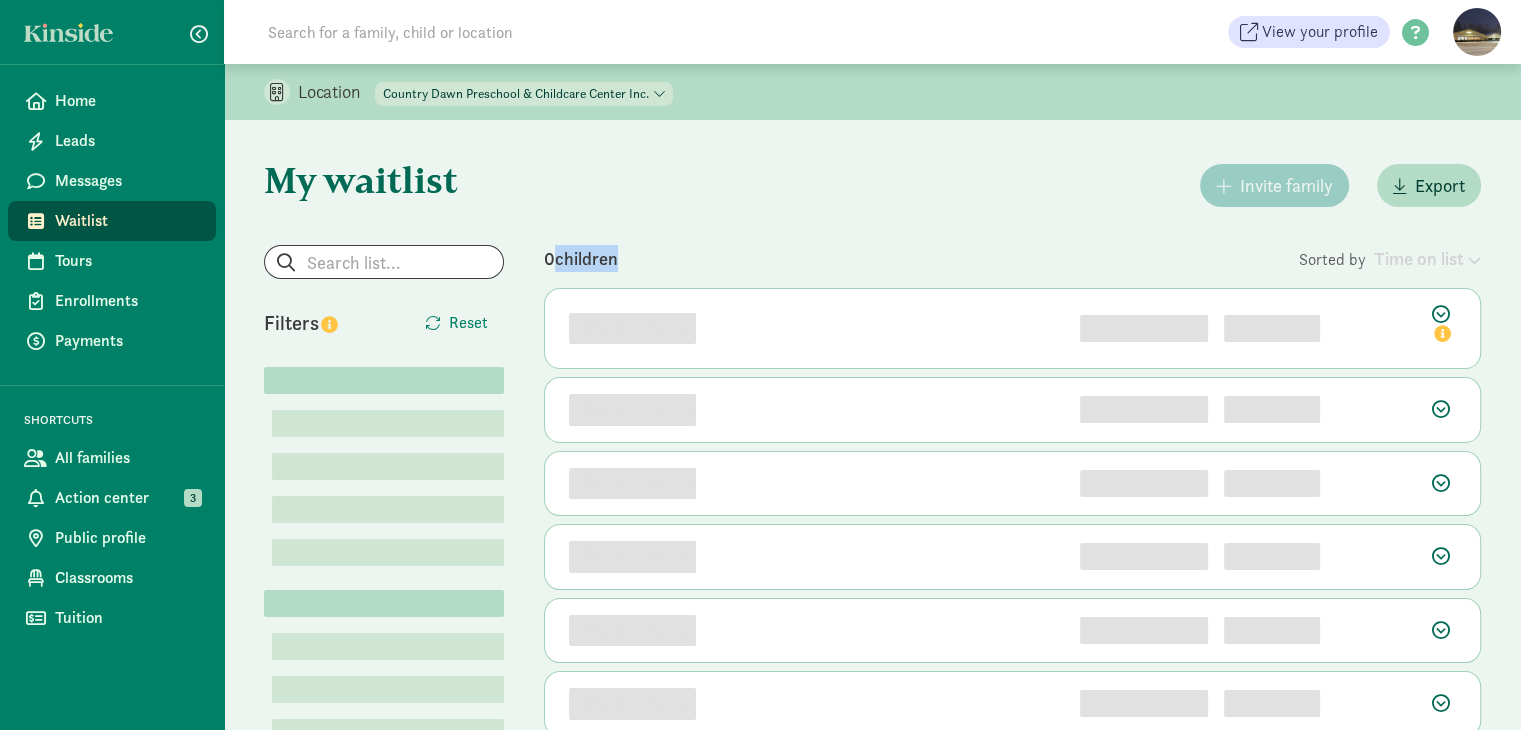 click on "0  children" at bounding box center [921, 258] 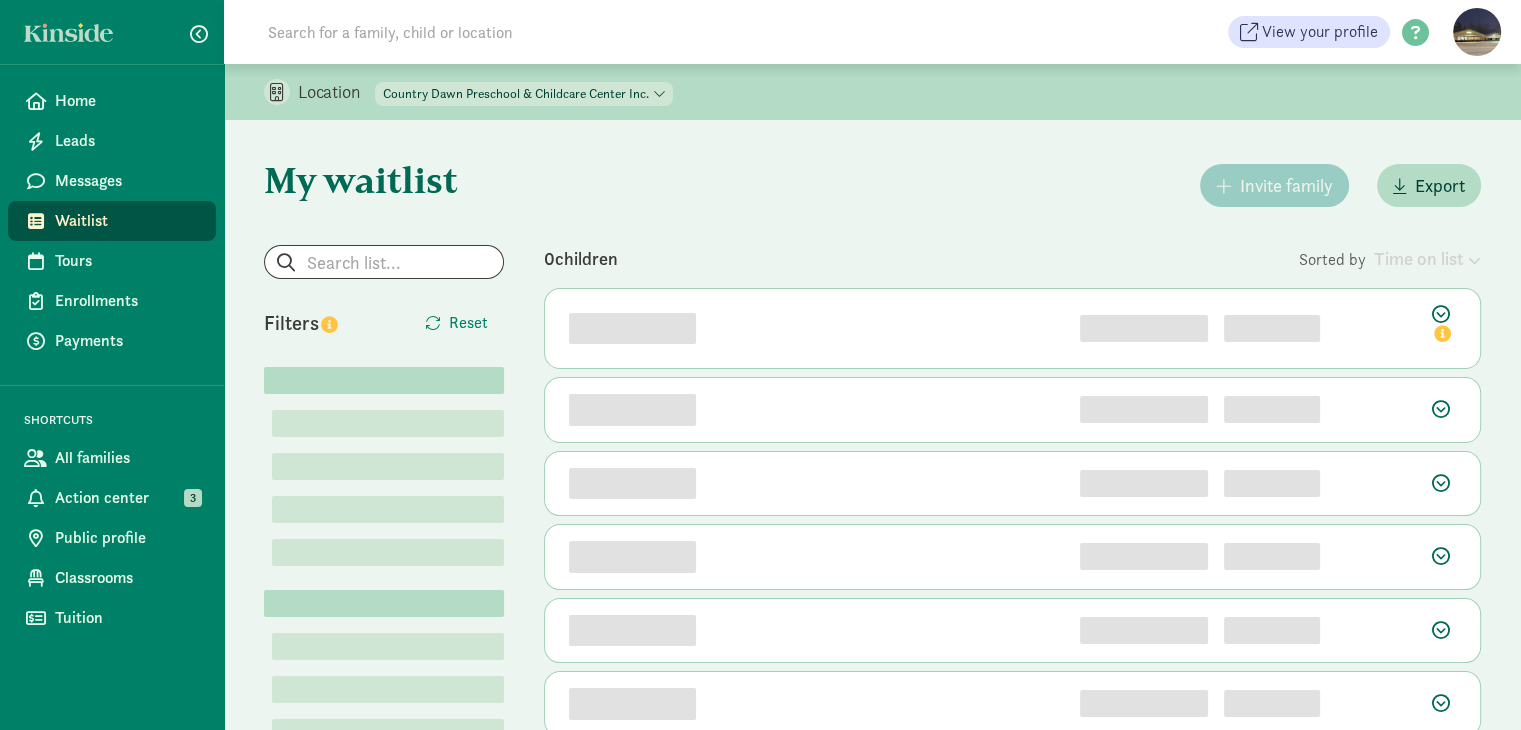 click on "Invite family
Export" at bounding box center [1012, 185] 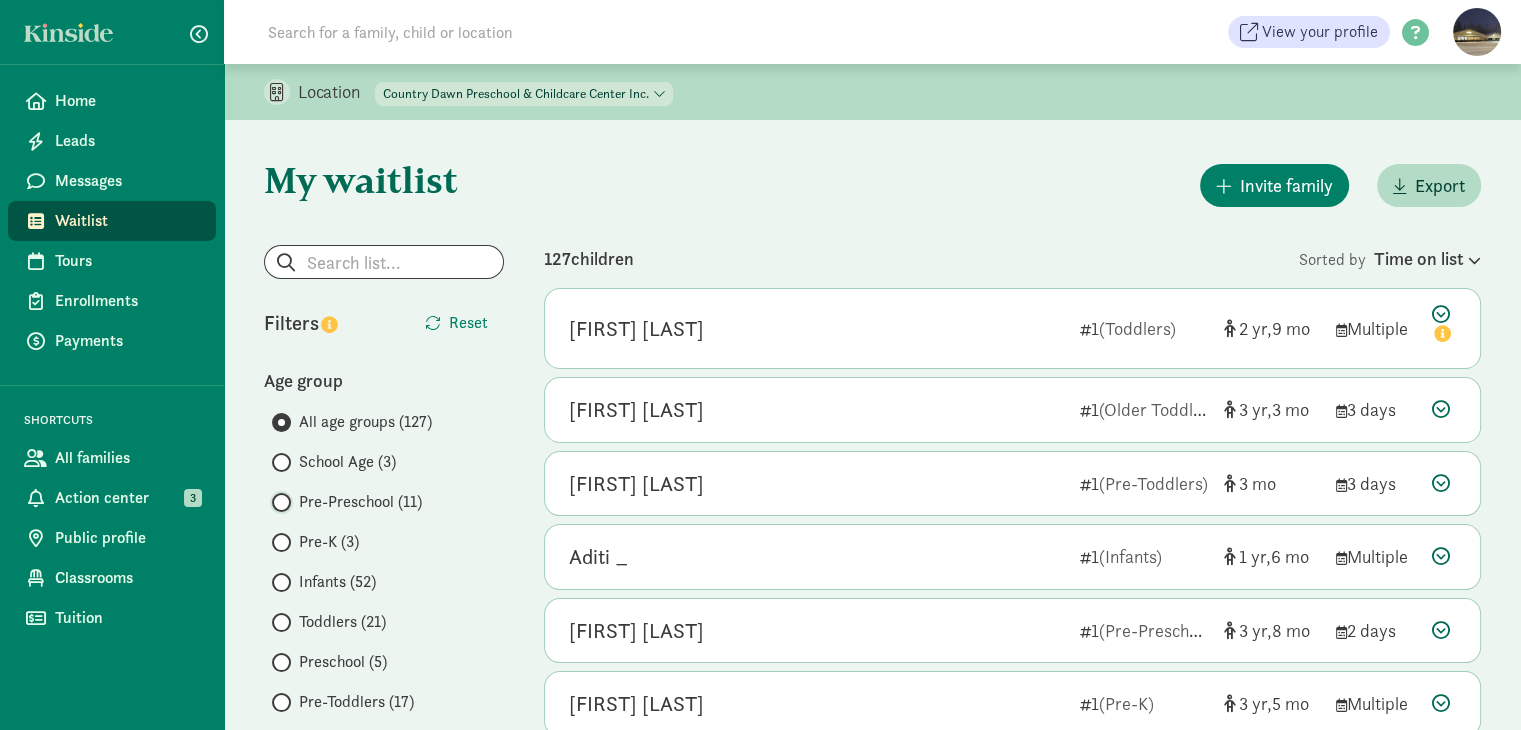 click on "Pre-Preschool (11)" at bounding box center (278, 502) 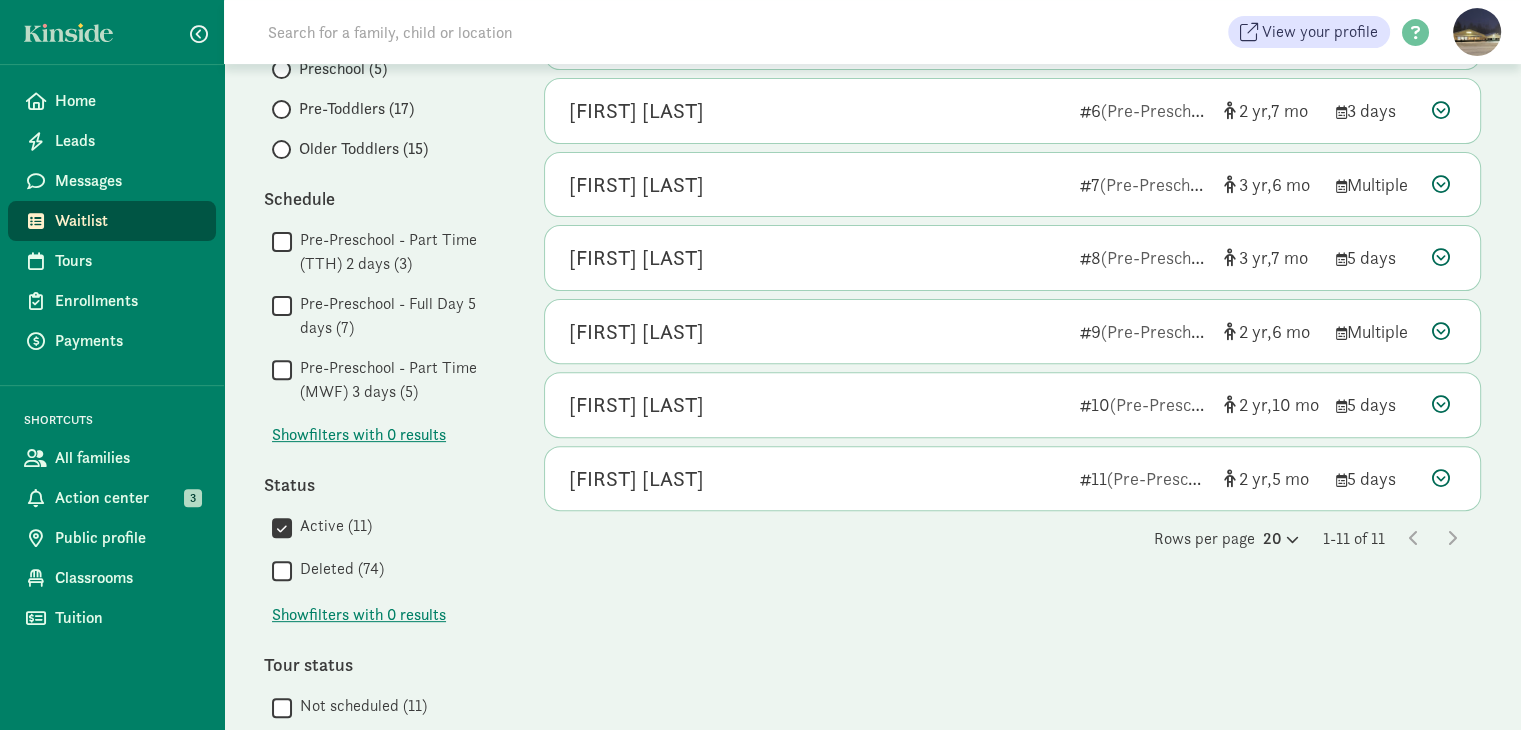 scroll, scrollTop: 600, scrollLeft: 0, axis: vertical 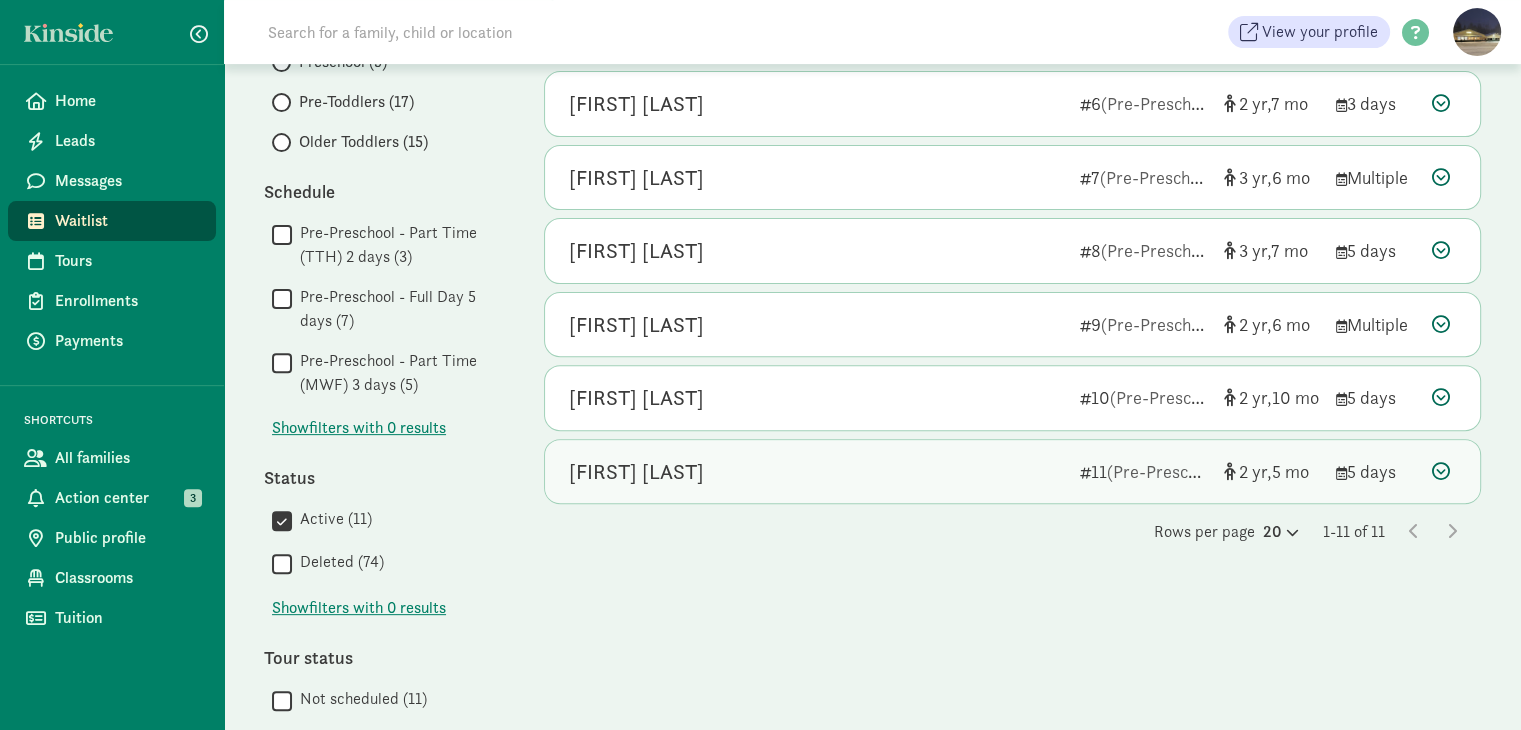 click at bounding box center (1441, 471) 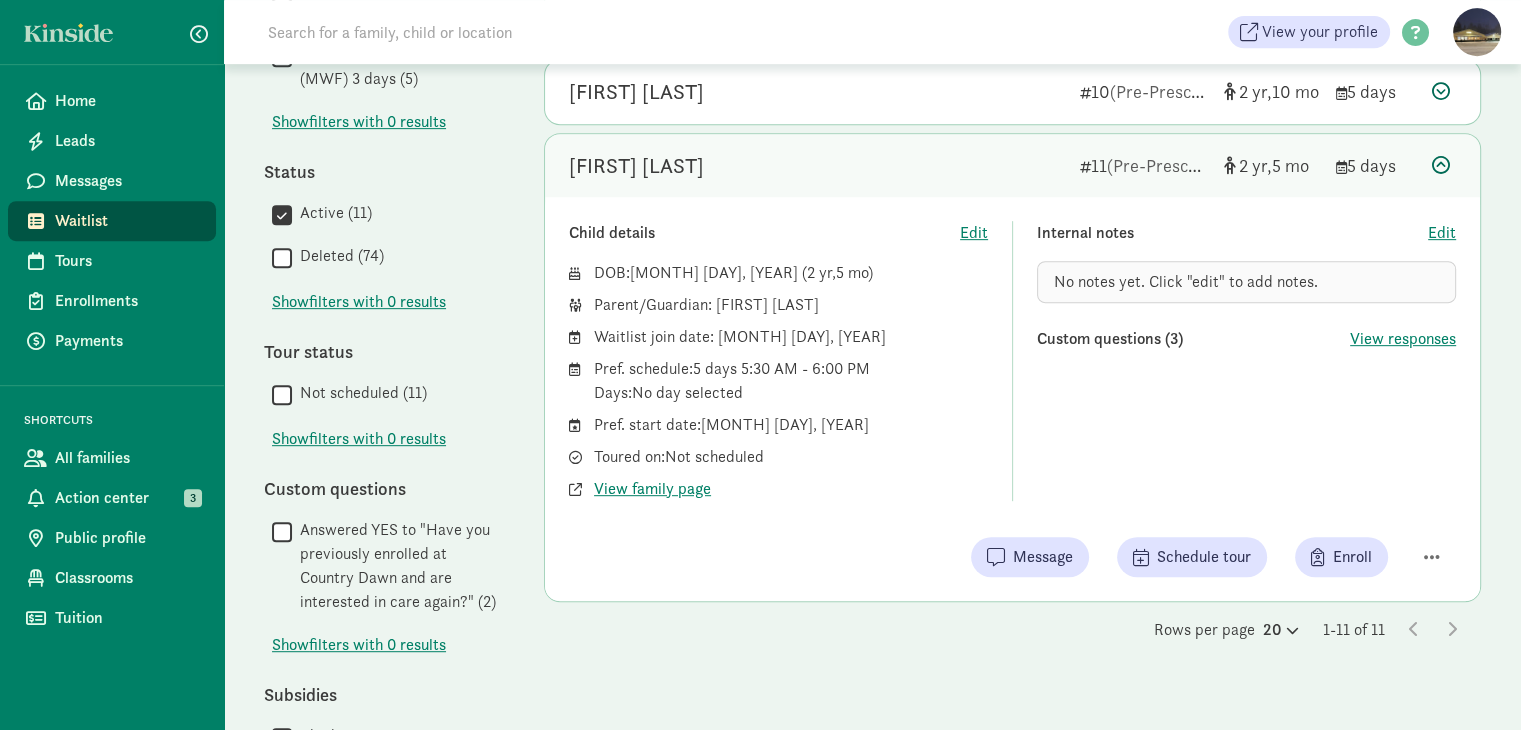 scroll, scrollTop: 779, scrollLeft: 0, axis: vertical 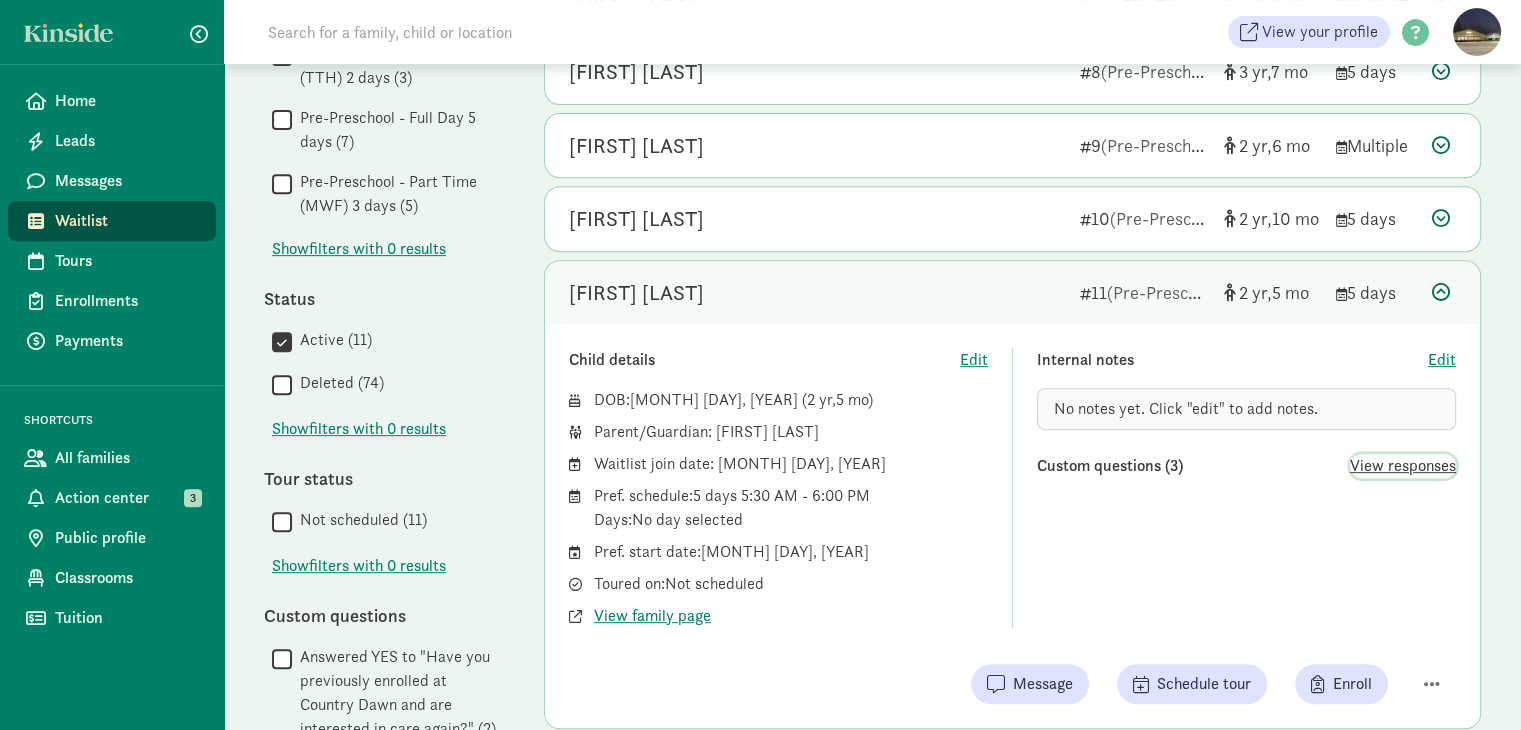 click on "View responses" at bounding box center [1403, 466] 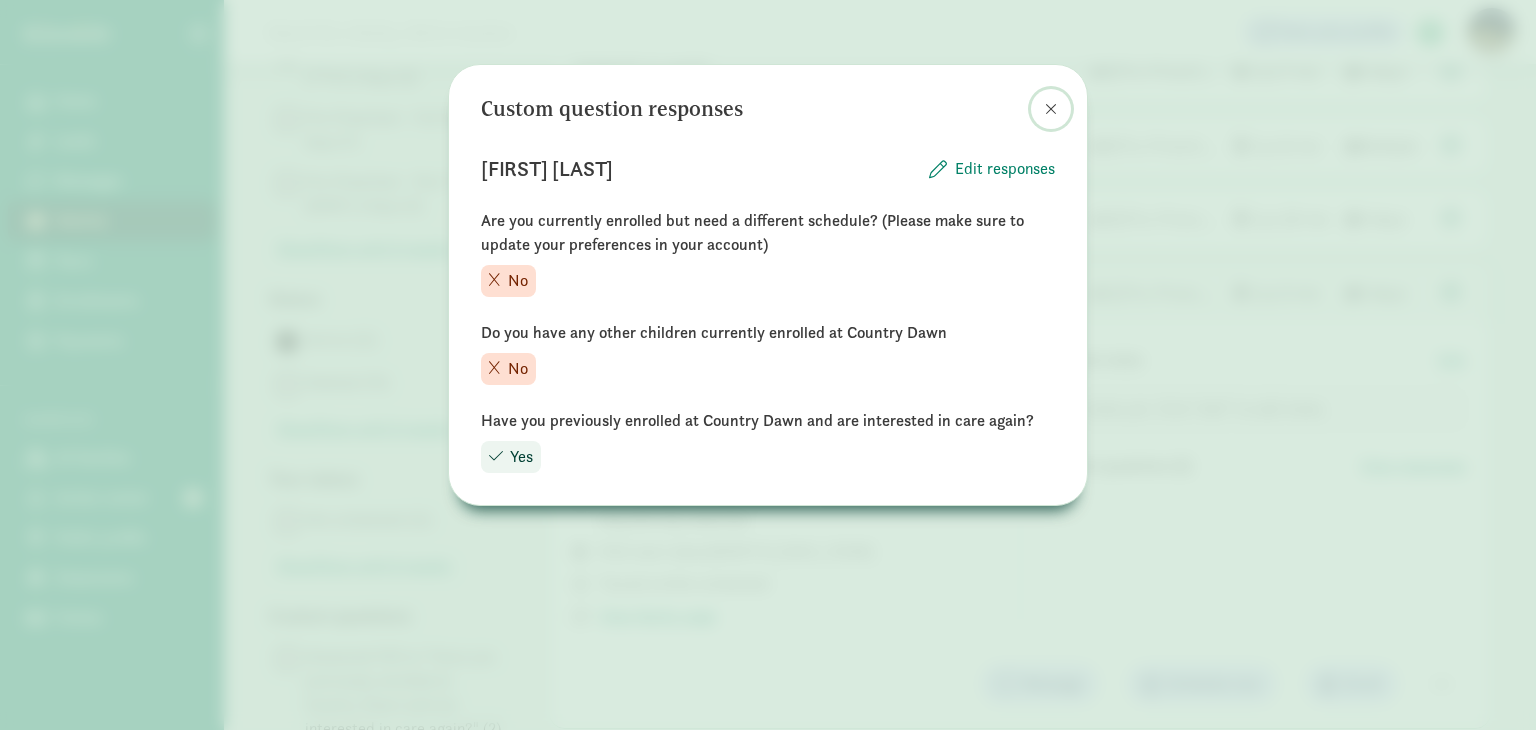 click at bounding box center (1051, 109) 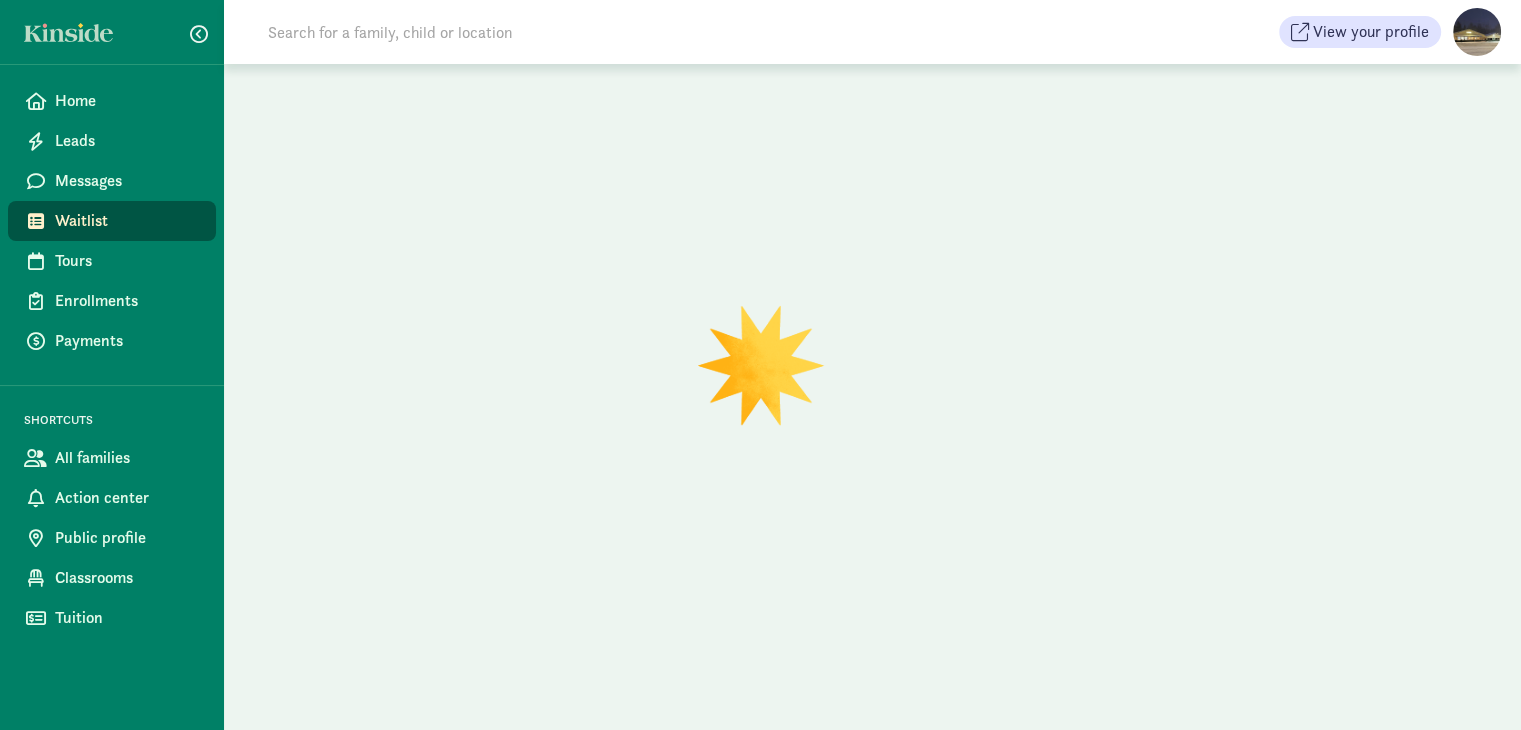 scroll, scrollTop: 0, scrollLeft: 0, axis: both 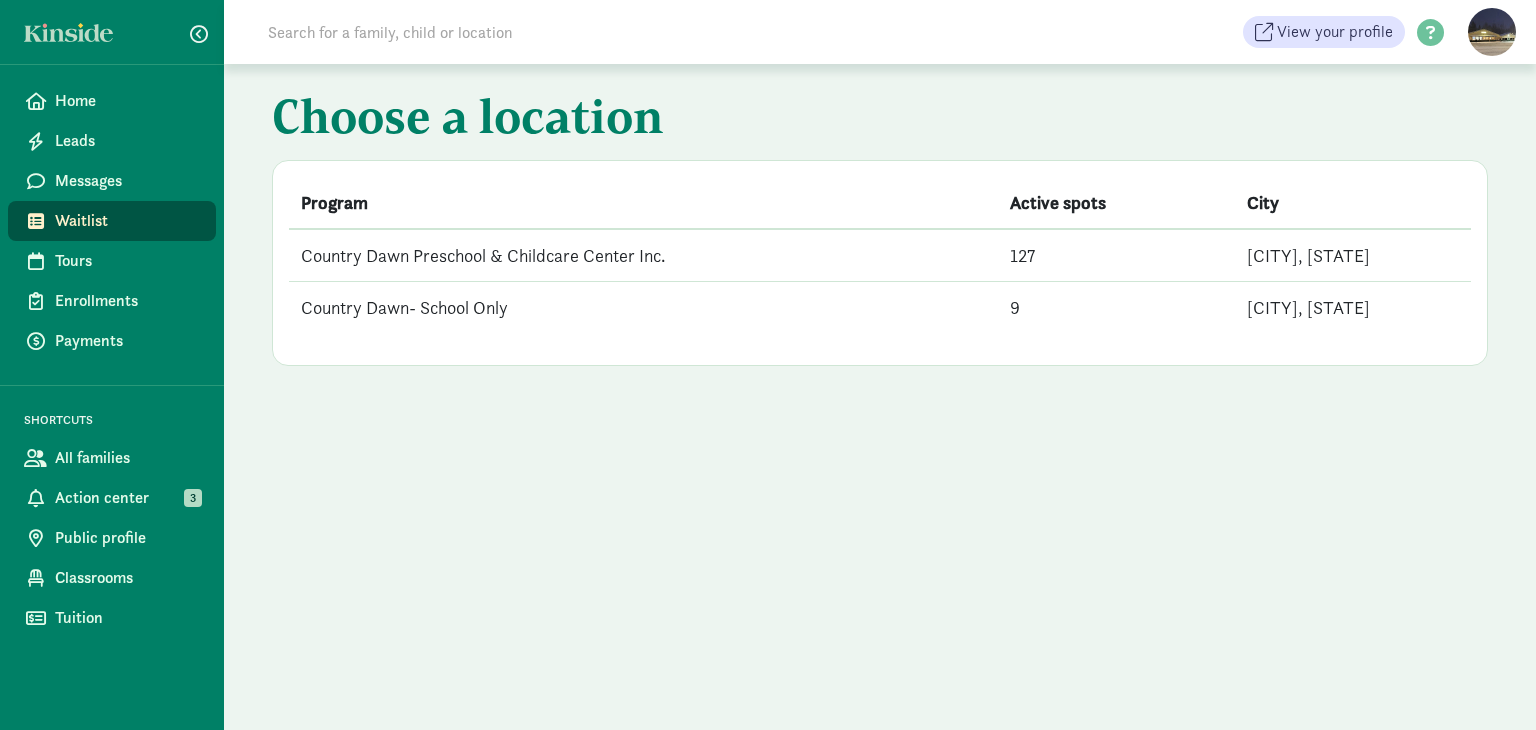 click on "Country Dawn Preschool & Childcare Center Inc." at bounding box center [643, 255] 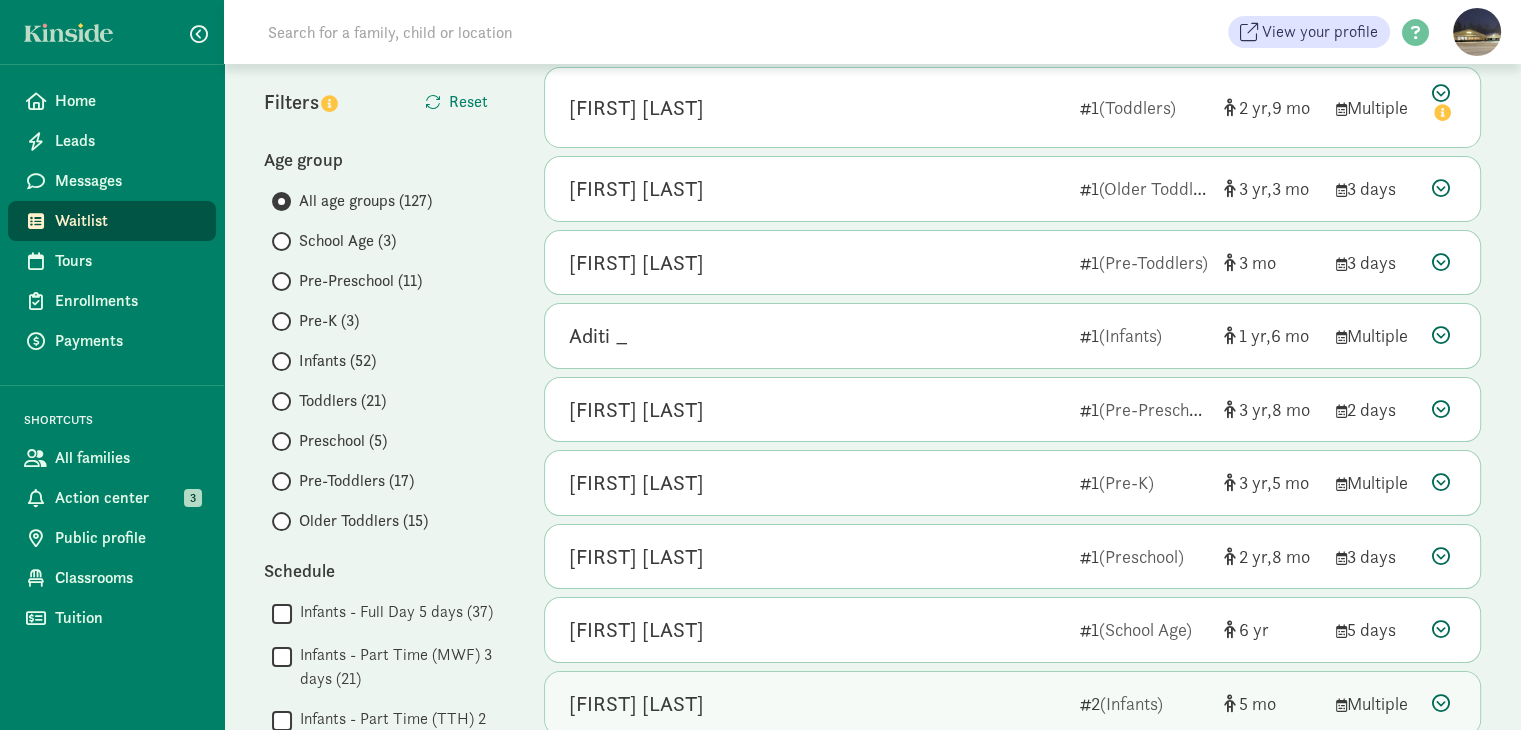 scroll, scrollTop: 100, scrollLeft: 0, axis: vertical 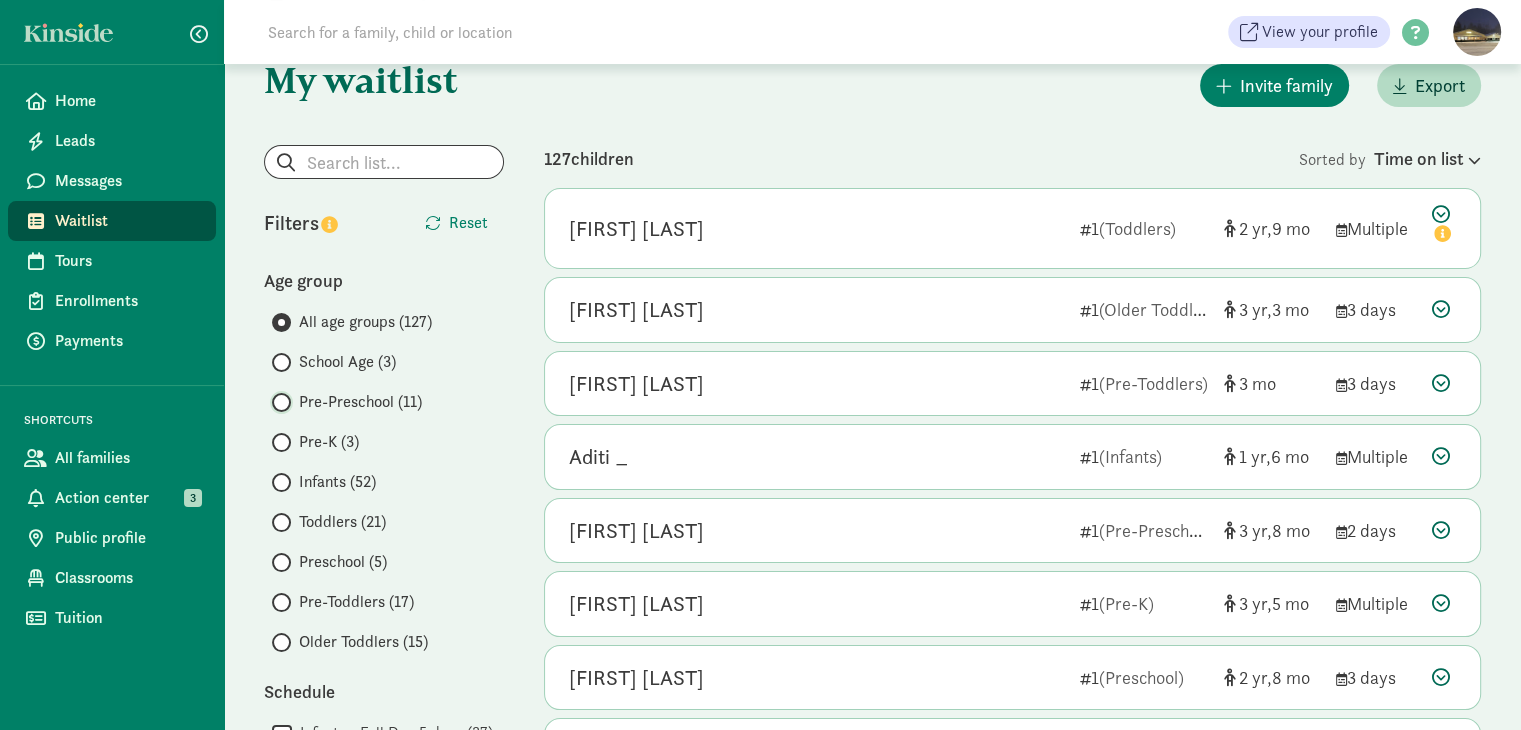 click on "Pre-Preschool (11)" at bounding box center [278, 402] 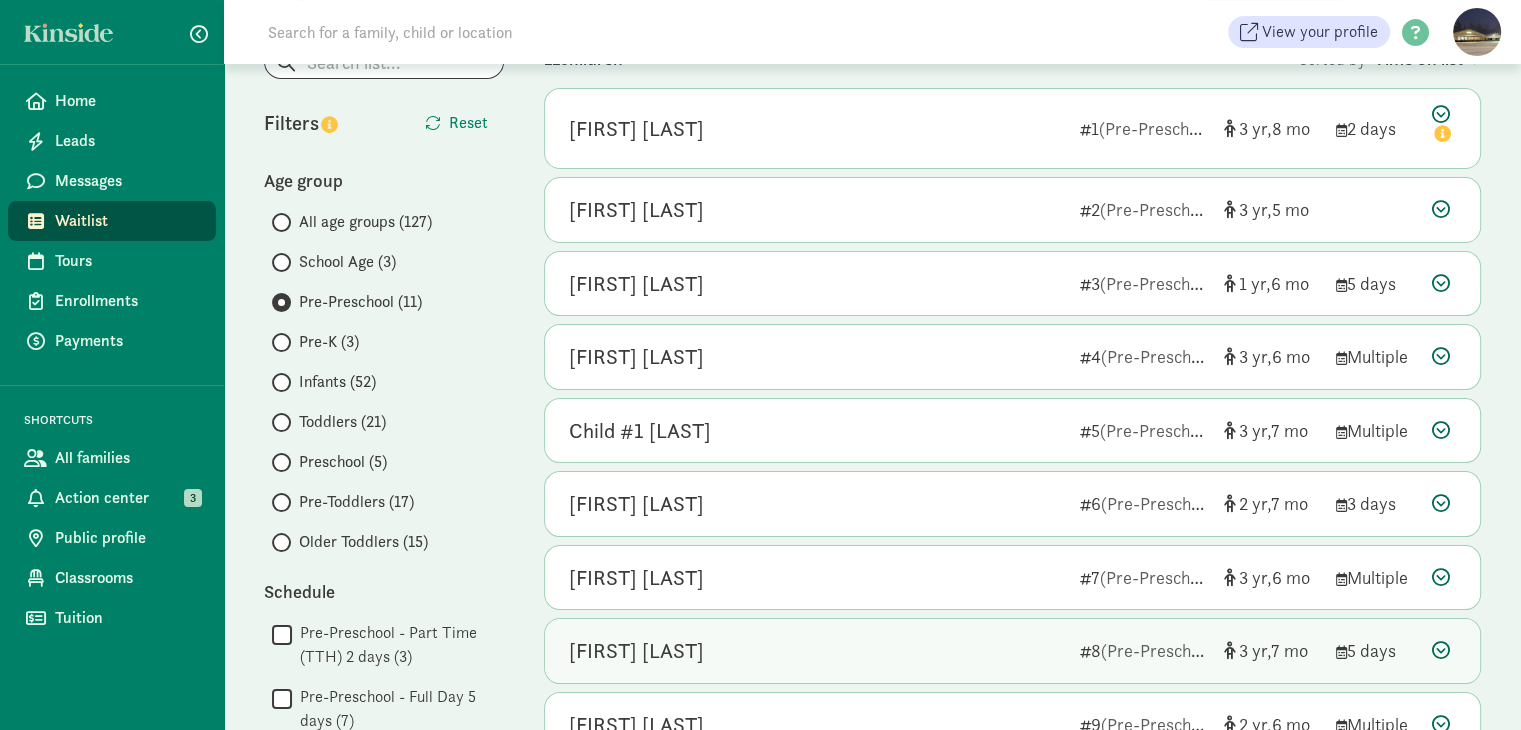 scroll, scrollTop: 400, scrollLeft: 0, axis: vertical 